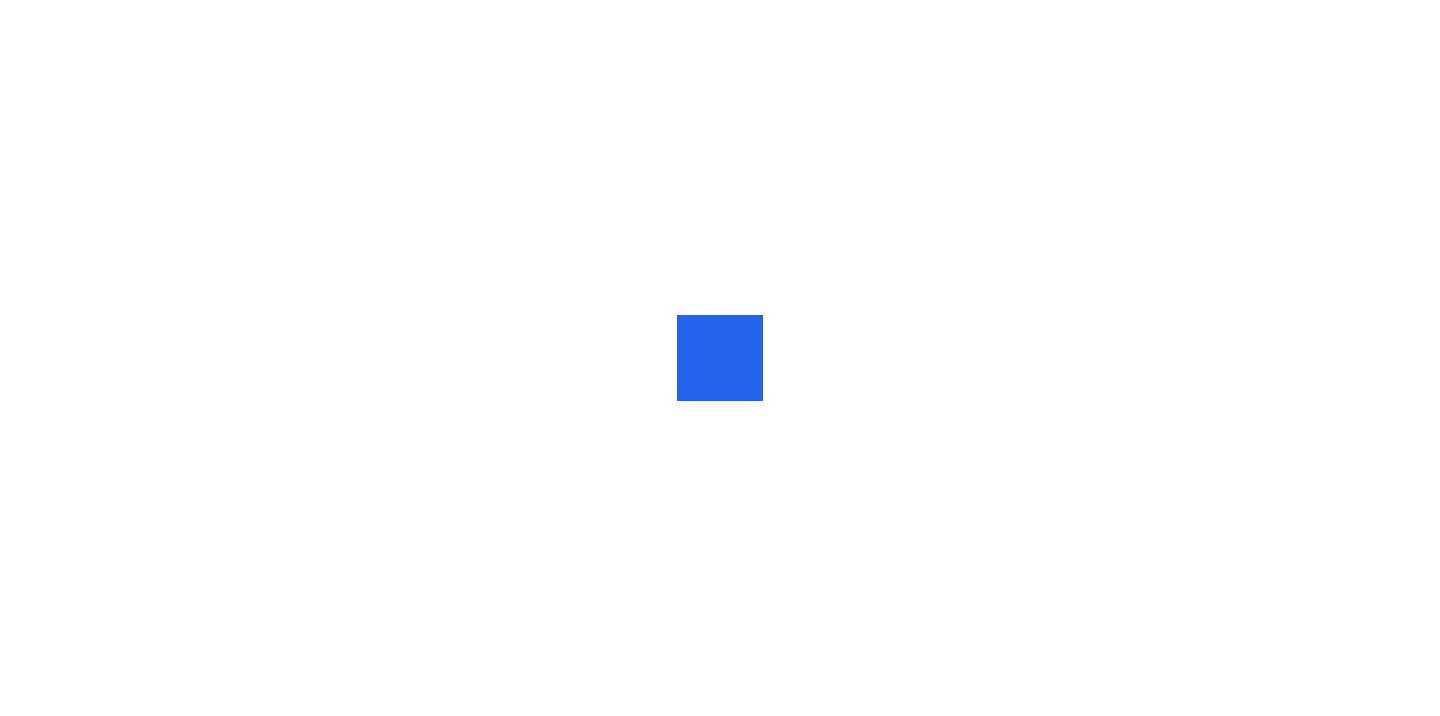 scroll, scrollTop: 0, scrollLeft: 0, axis: both 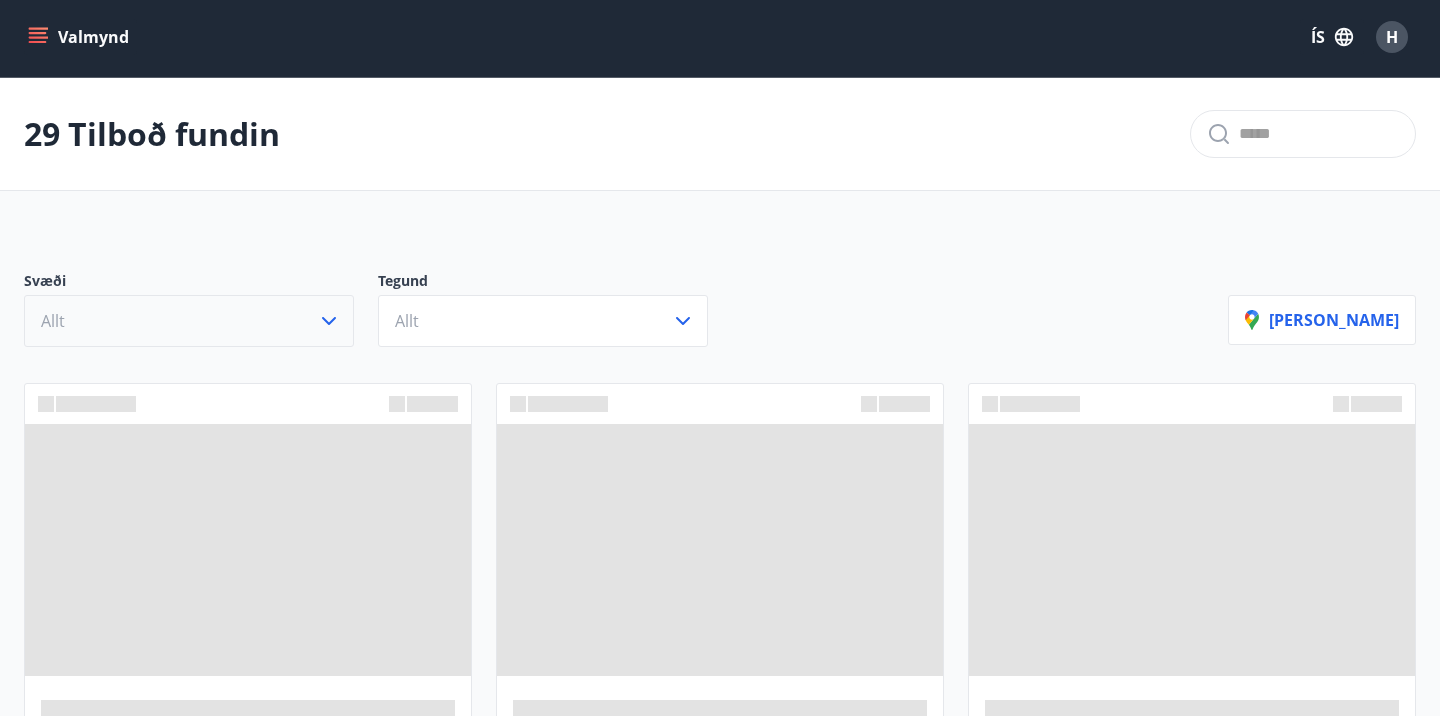 click 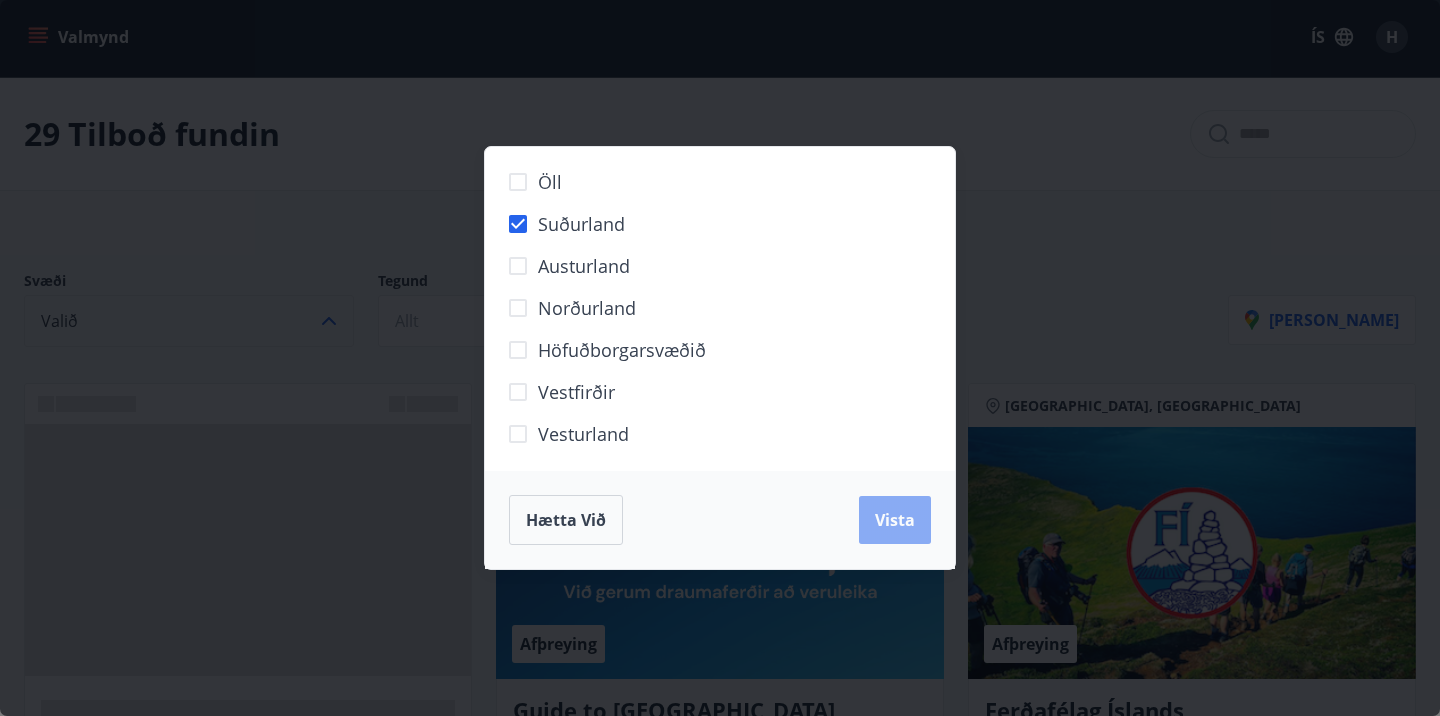 click on "Vista" at bounding box center [895, 520] 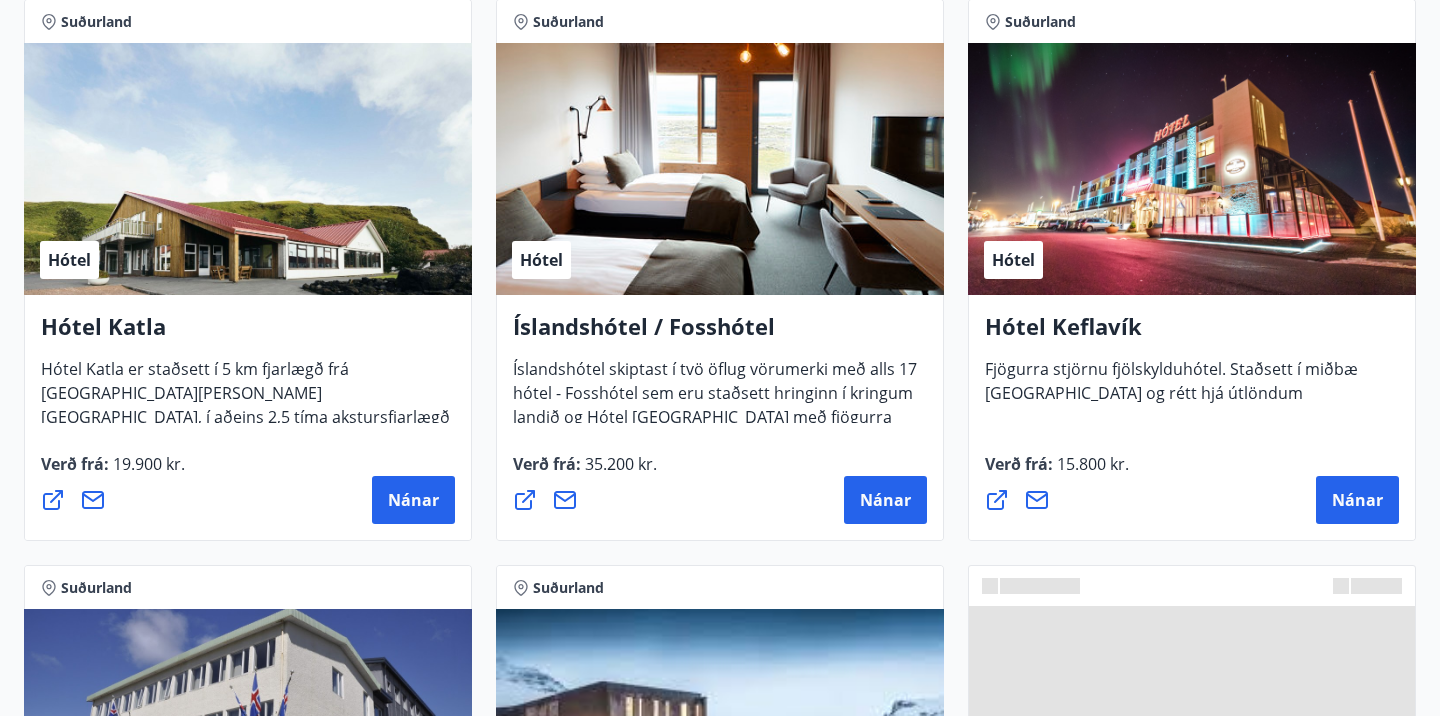 scroll, scrollTop: 1012, scrollLeft: 0, axis: vertical 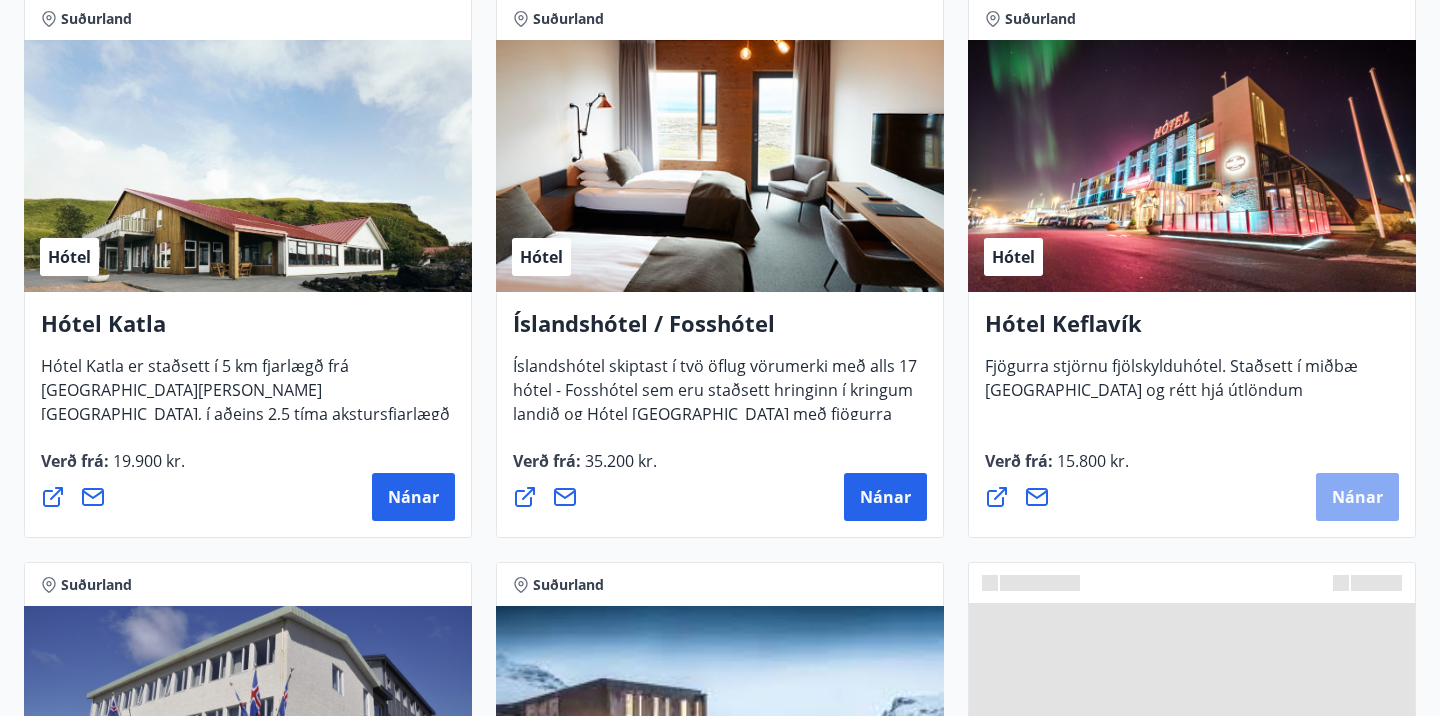 click on "Nánar" at bounding box center (1357, 497) 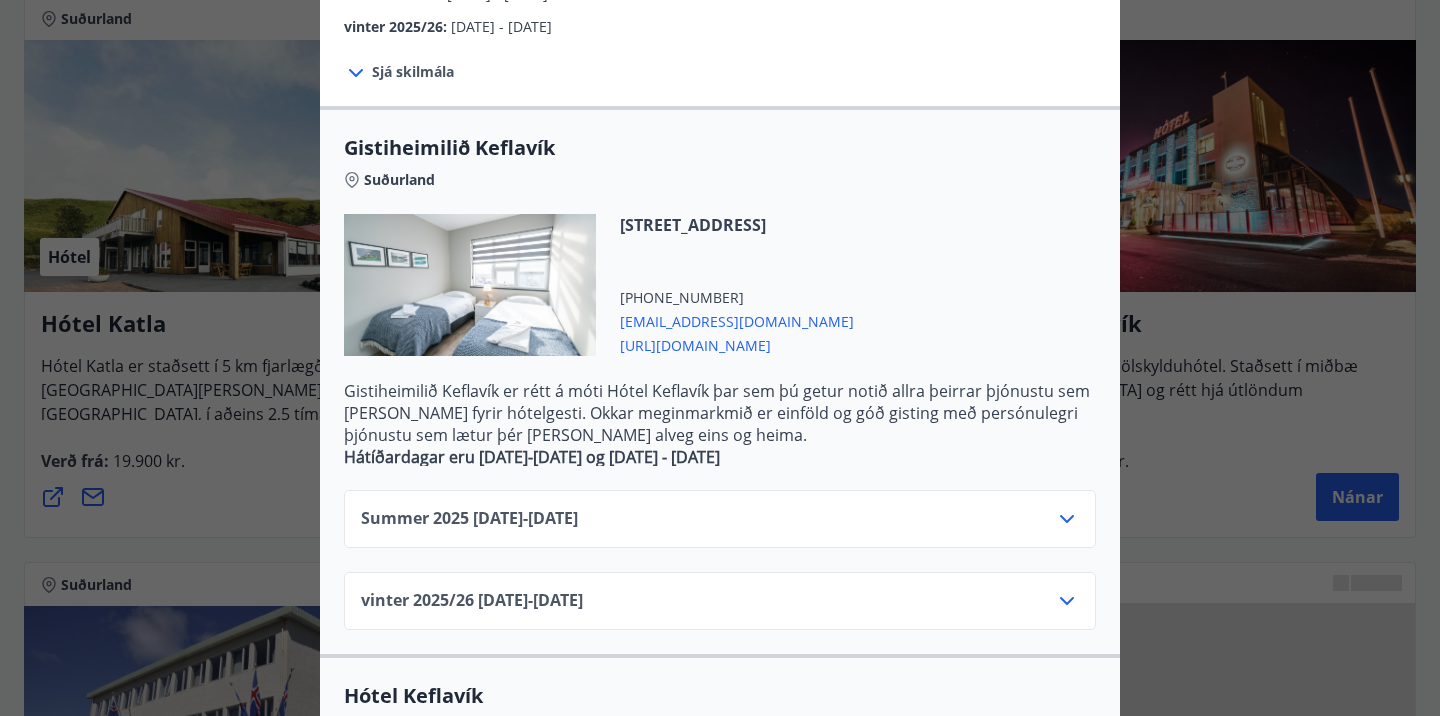 scroll, scrollTop: 782, scrollLeft: 0, axis: vertical 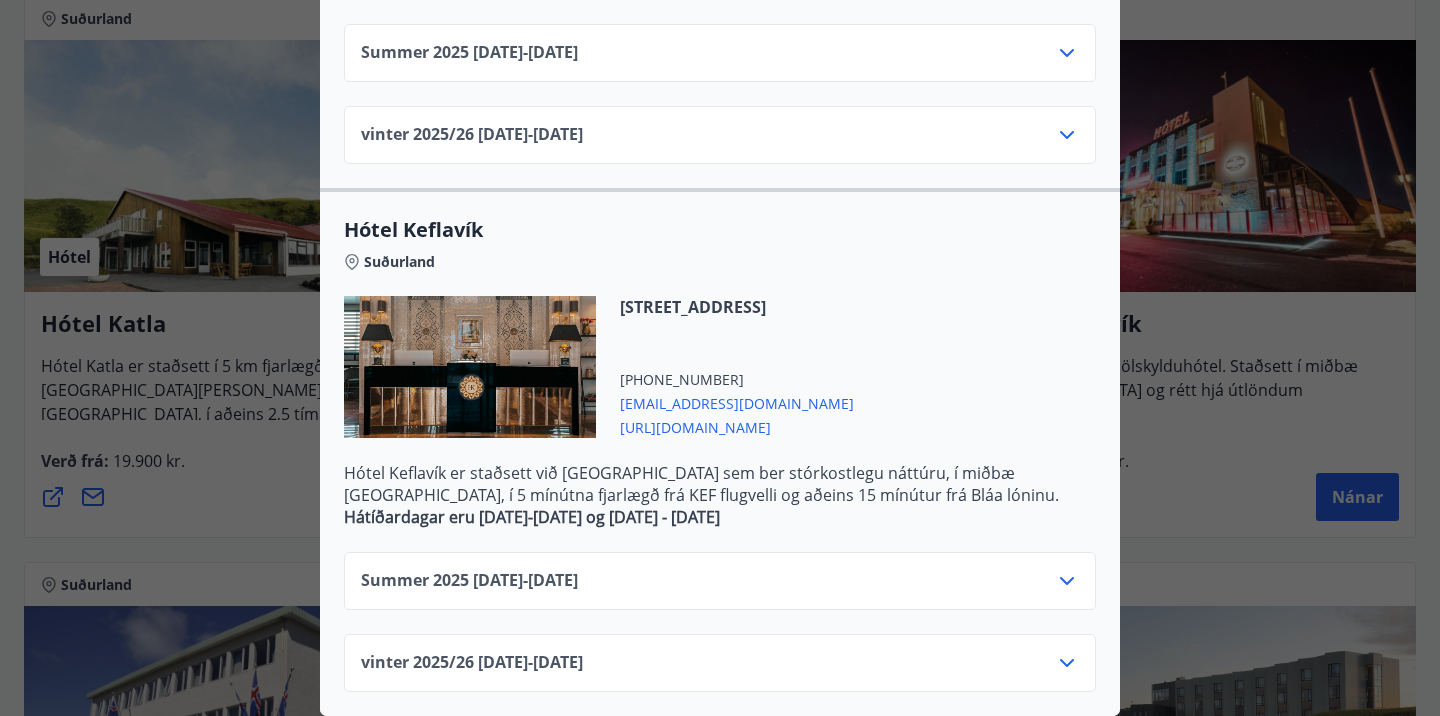 click 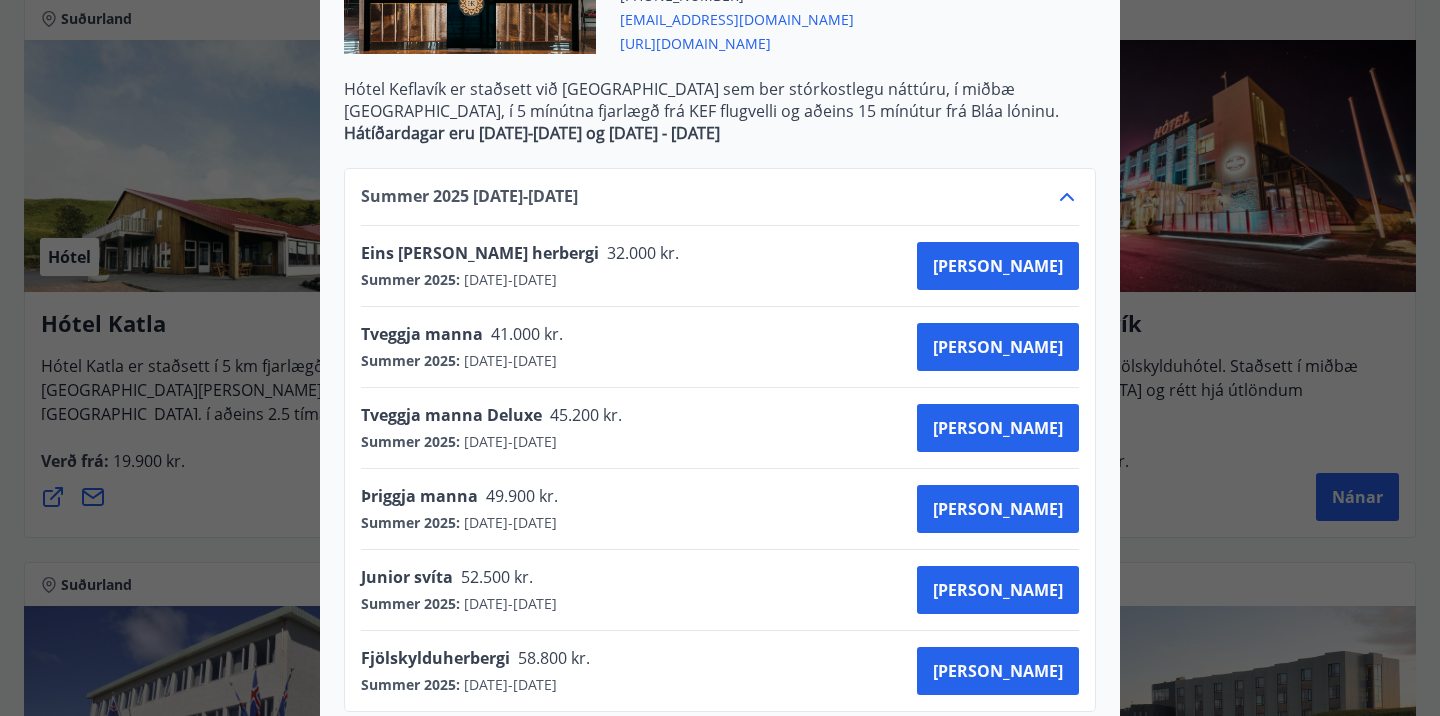 scroll, scrollTop: 1266, scrollLeft: 0, axis: vertical 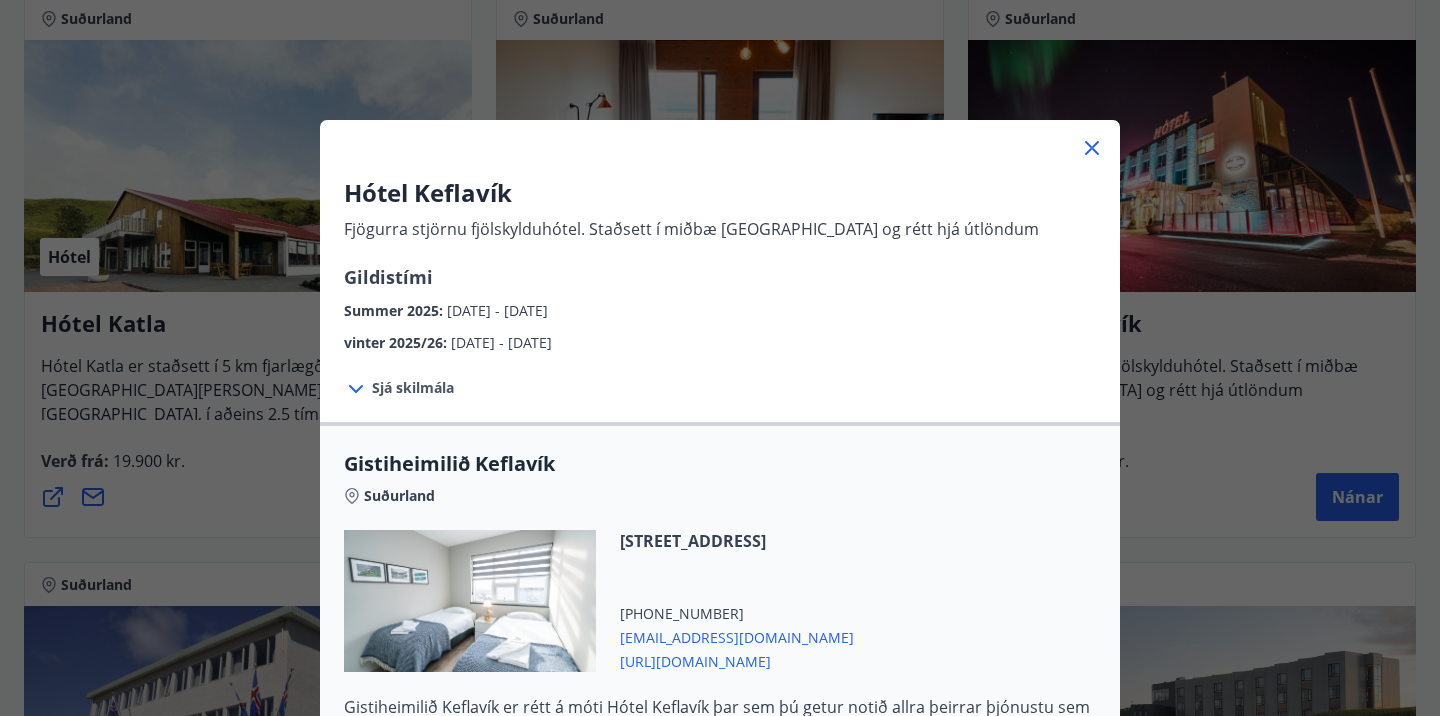 click on "Hótel Keflavík Fjögurra stjörnu fjölskylduhótel. Staðsett í miðbæ Keflavíkur og rétt hjá útlöndum
Gildistími Summer 2025 : 01.06.2025 - 31.10.2025 vinter 2025/26 : 01.11.2025 - 30.04.2026 Sjá skilmála Afbókun eða breyting á herbergisbókun jafngildir ekki afbókun eða breytingu á annari þjónustu sem kann að hafa verið pöntuð í tengslum við herbergisbókun, svo sem veitingaþjónustu, ferðabókunum, akstri og öðru. Öll slík þjónusta er háð eigin skilmálum og ber að taka sérstaklega fram við afbókun eða breytingu á herbergisbókun, ef um afbókun eða breytingu á annari þjónustu er jafnframt að ræða.
Sjá á  heimasíðu hótels
Gistiheimilið Keflavík Suðurland Vatnsnesvegi 12-14, 230 Reykjanesbæ +354 4207000 stay@kef.is https://kef.is/
Hátíðardagar eru 24-26. desember og 30. desember - 2. janúar
Summer 2025   01.06.25  -  31.10.25 vinter 2025/26   01.11.25  -  30.04.26 Hótel Keflavík Suðurland Vatnsnesvegi 12-14, 230 Reykjanesbæ" at bounding box center (720, 358) 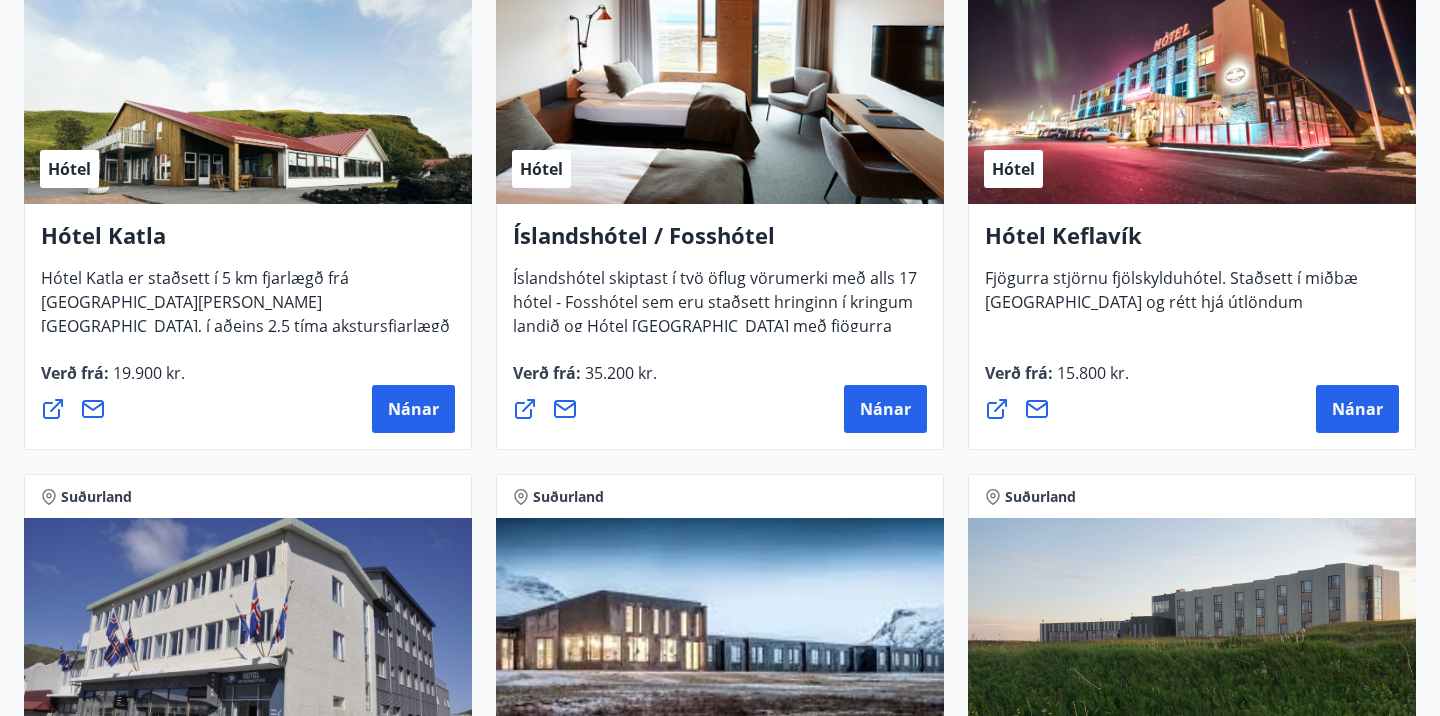 scroll, scrollTop: 1086, scrollLeft: 0, axis: vertical 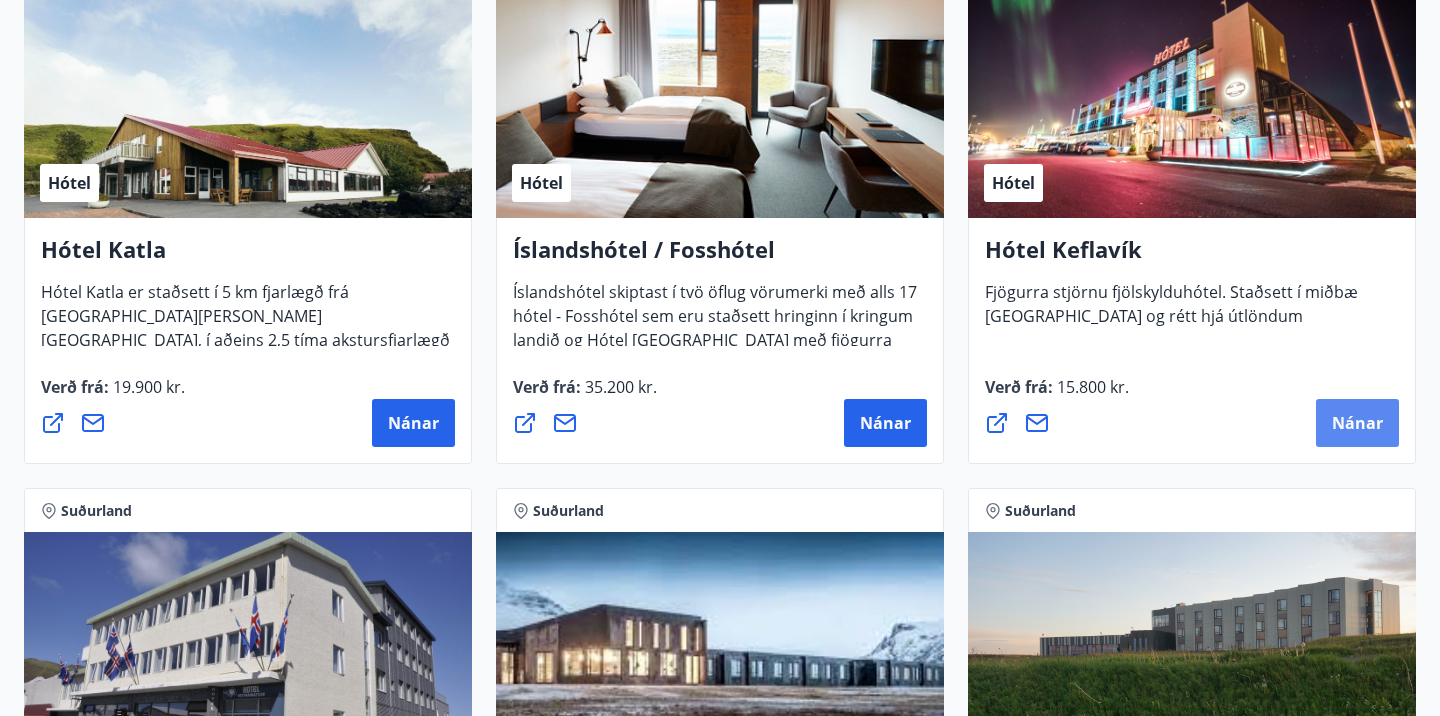 click on "Nánar" at bounding box center [1357, 423] 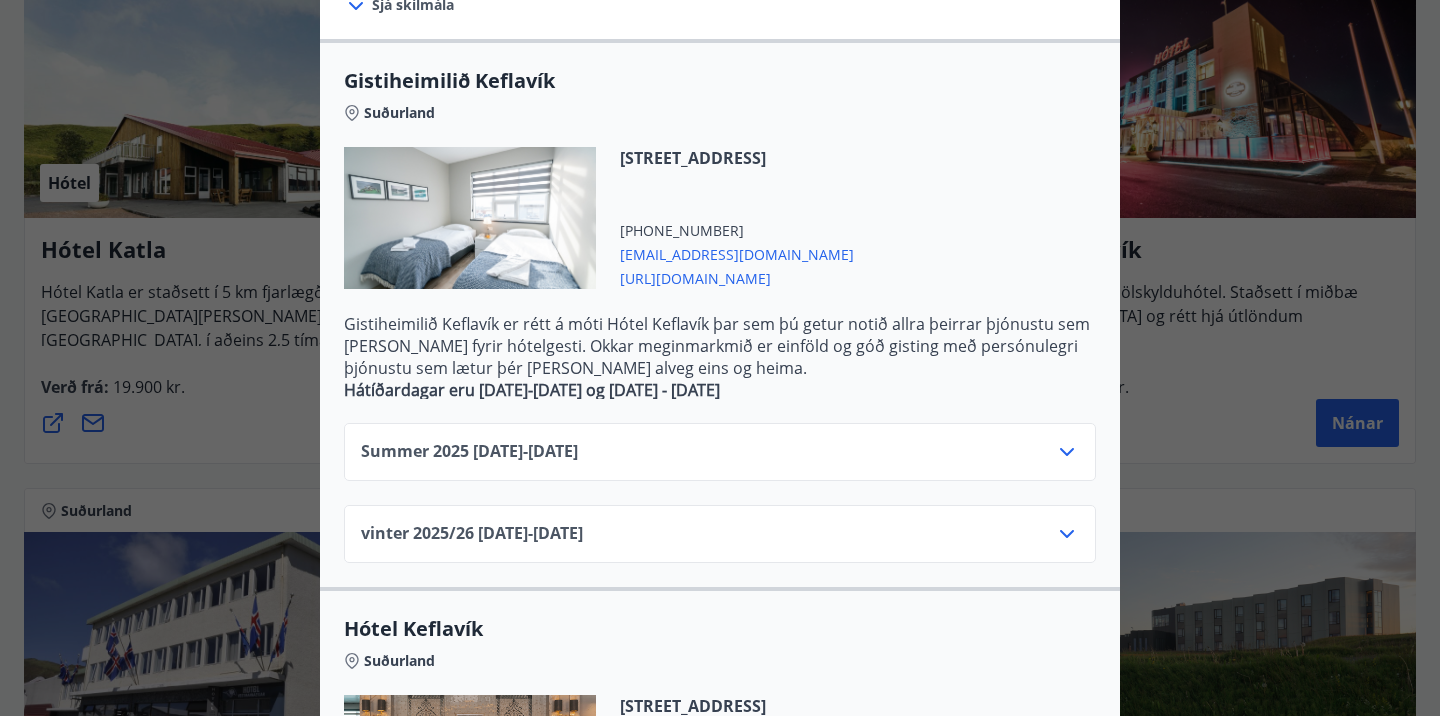 scroll, scrollTop: 408, scrollLeft: 0, axis: vertical 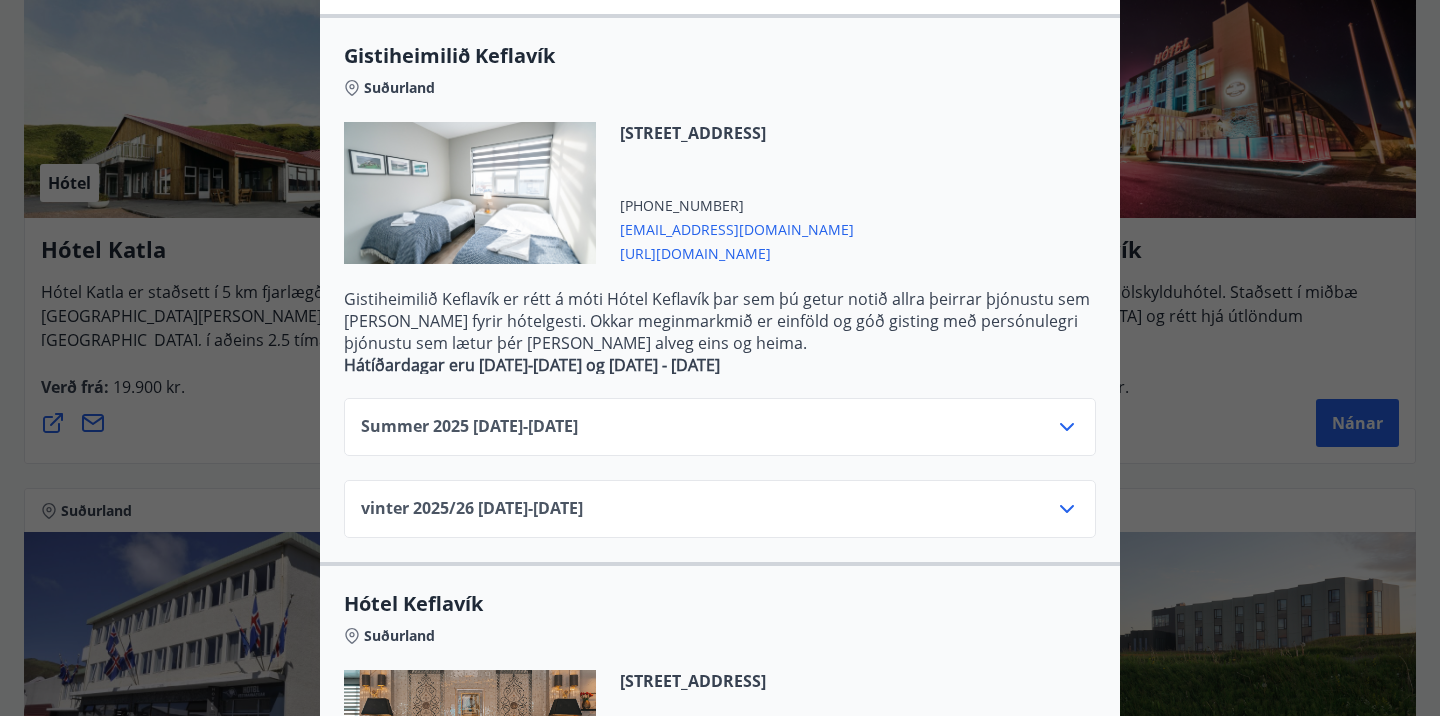 click 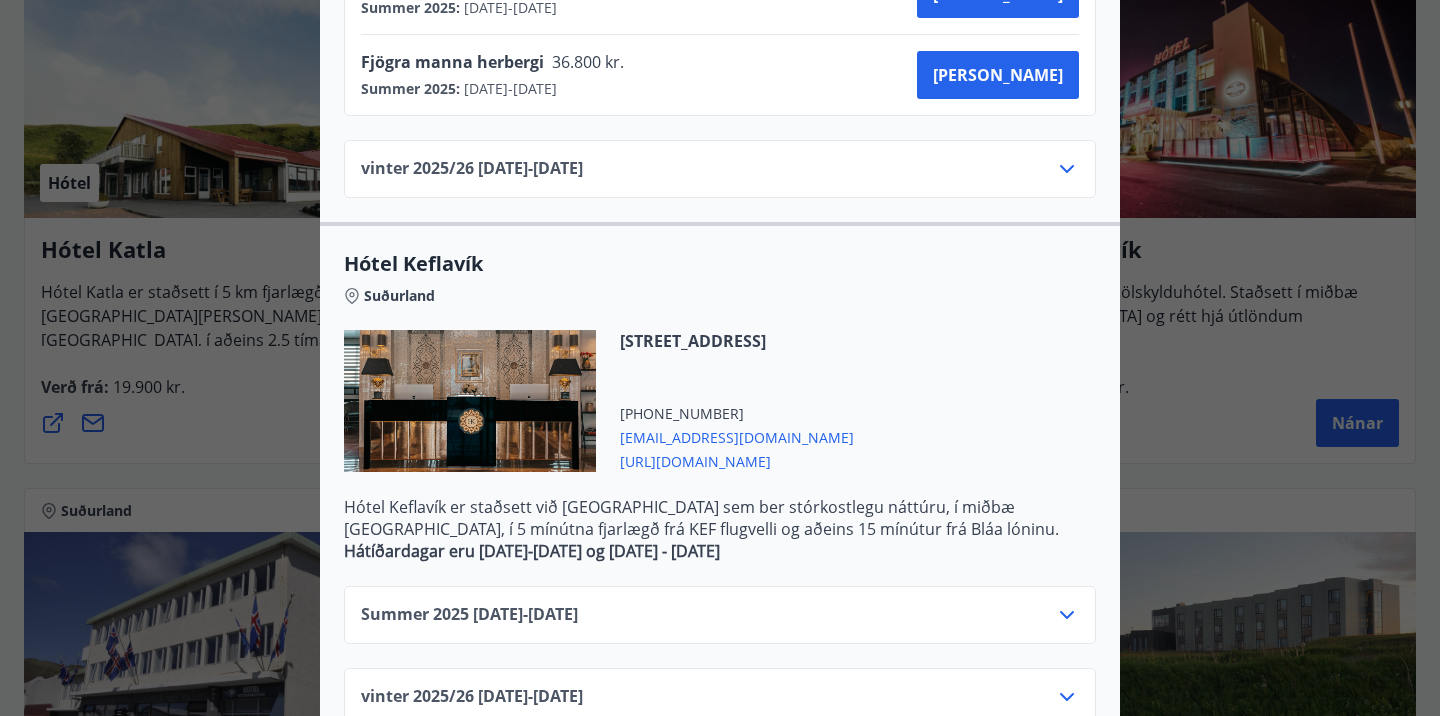 scroll, scrollTop: 1106, scrollLeft: 0, axis: vertical 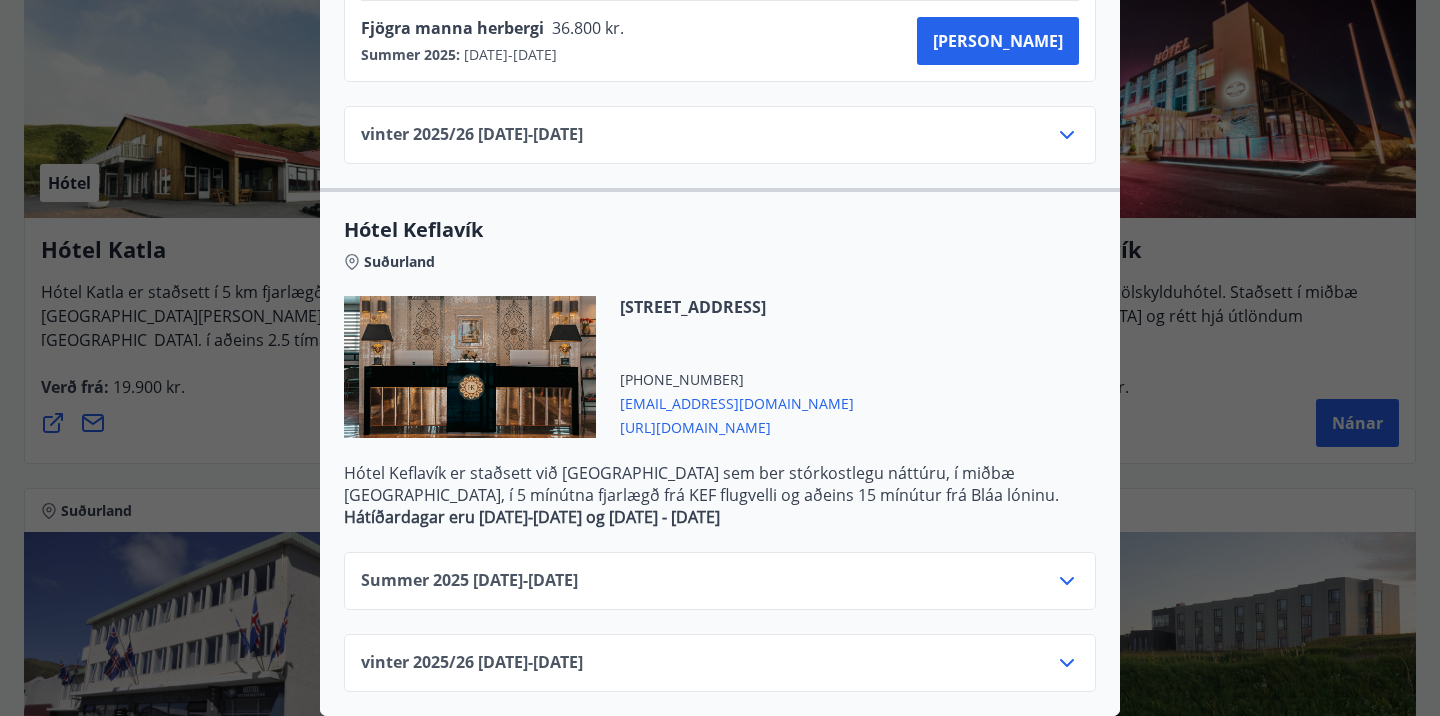 click 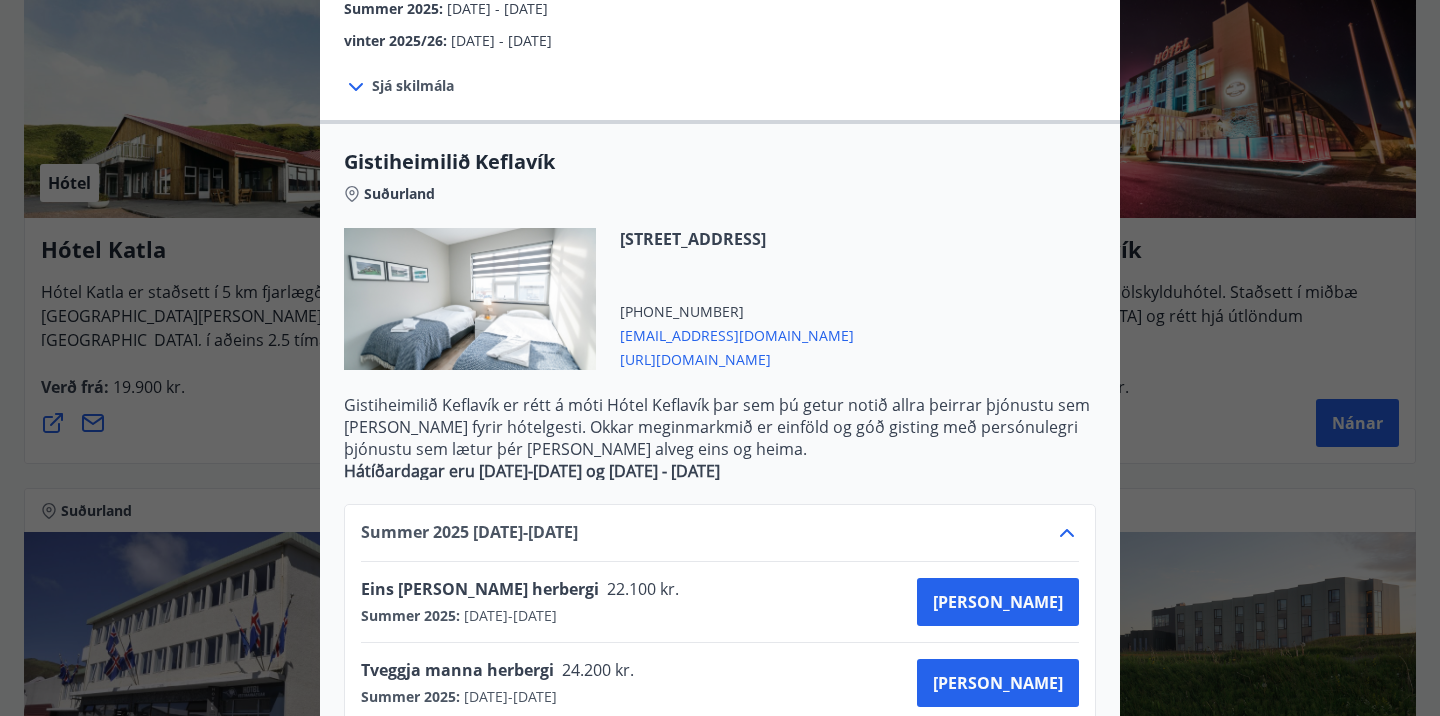 scroll, scrollTop: 0, scrollLeft: 0, axis: both 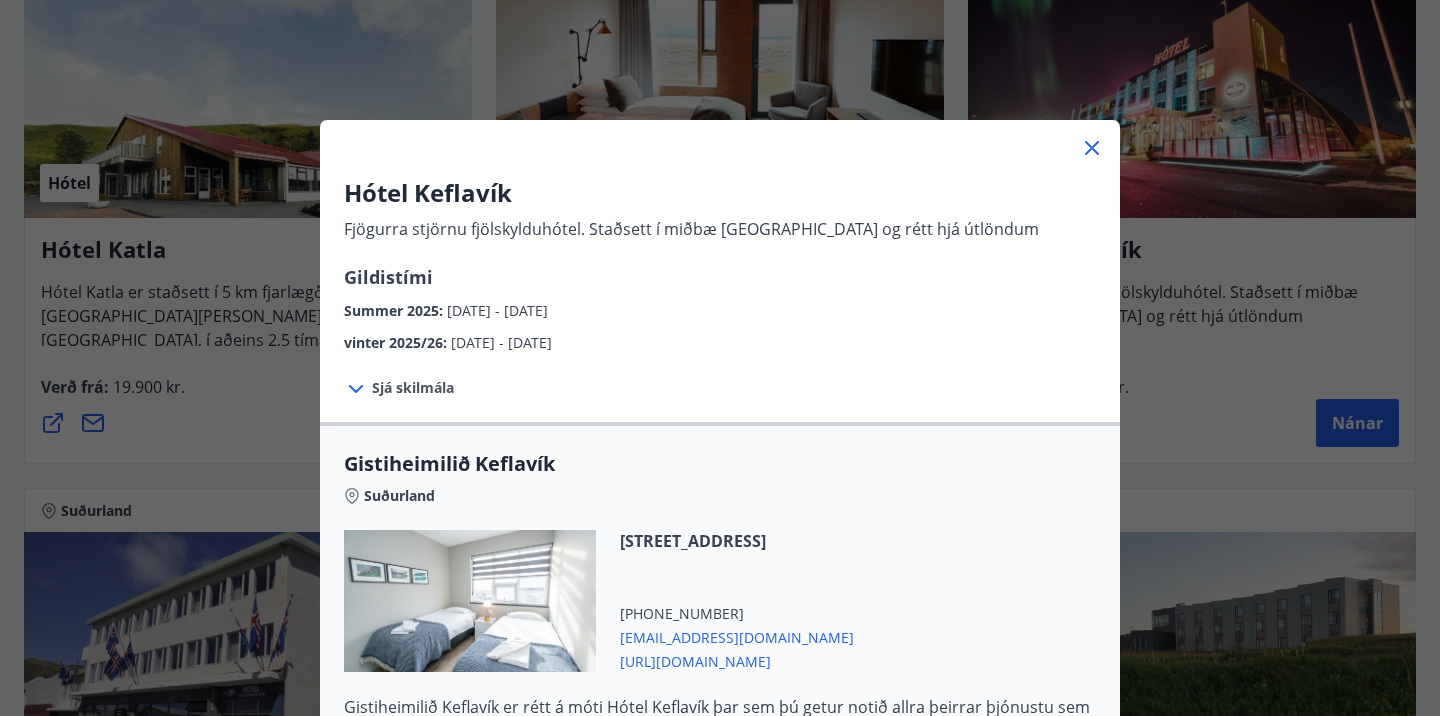 click 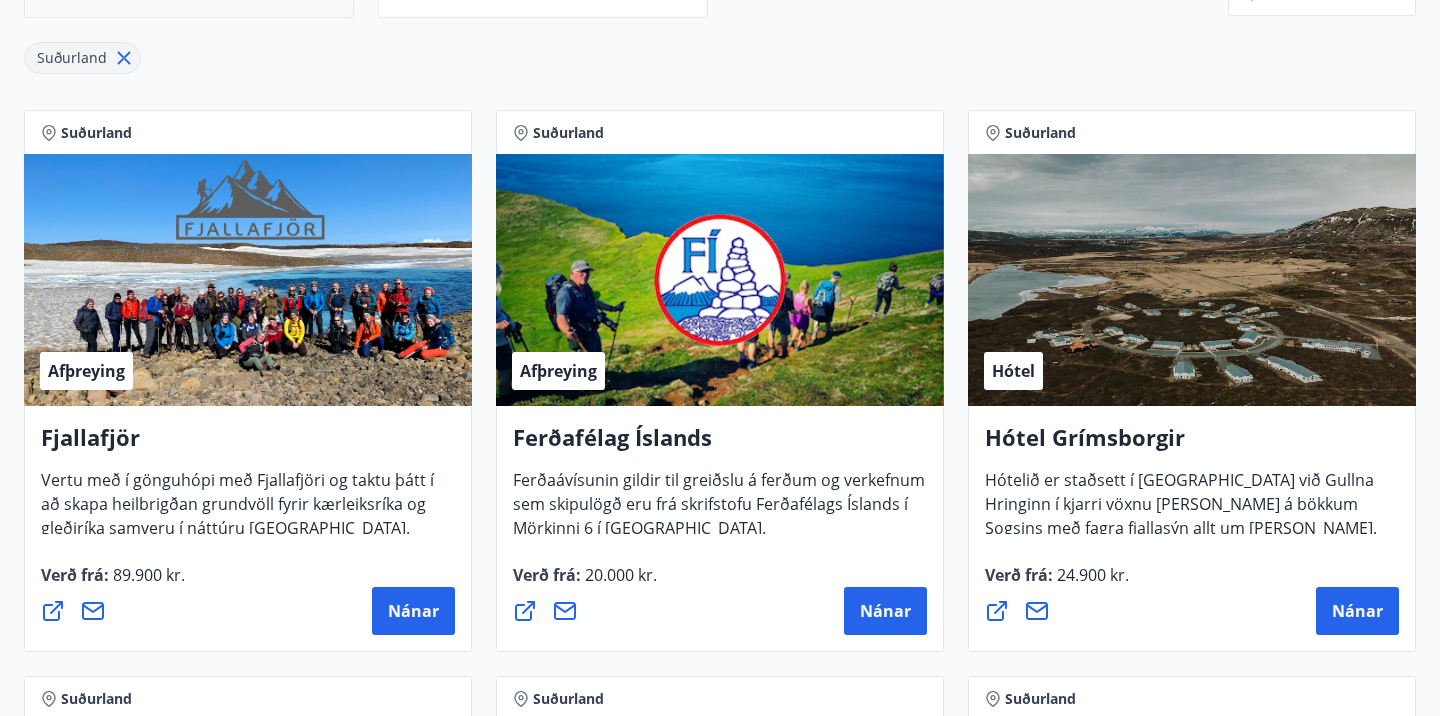 scroll, scrollTop: 0, scrollLeft: 0, axis: both 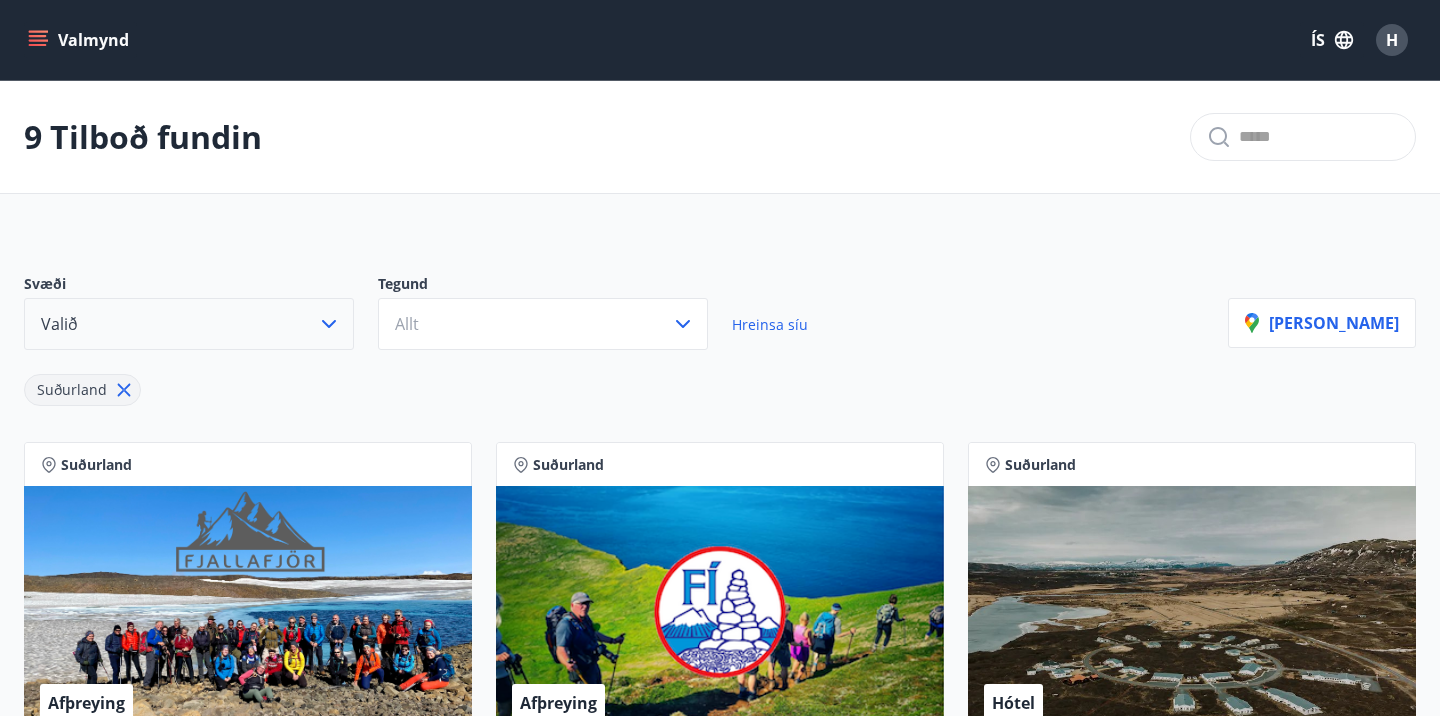 click on "H" at bounding box center [1392, 40] 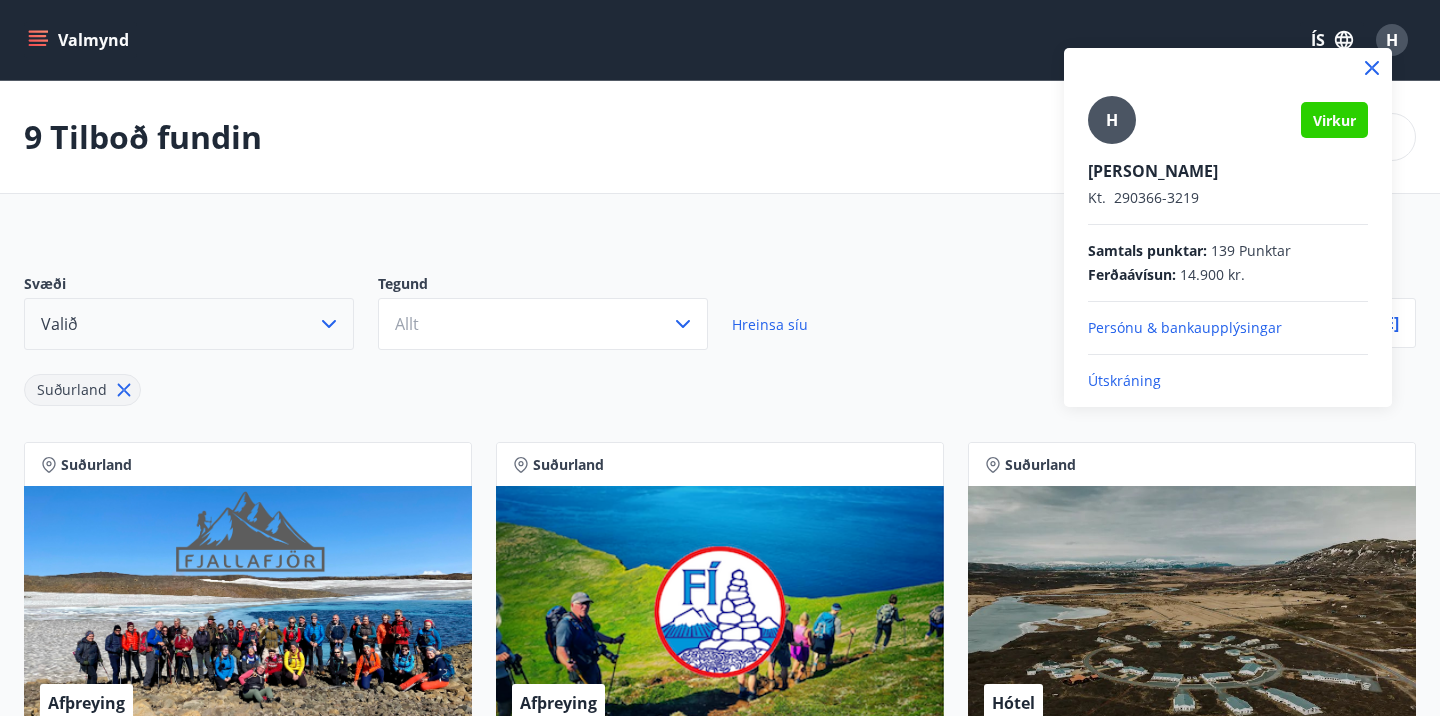 click at bounding box center [720, 358] 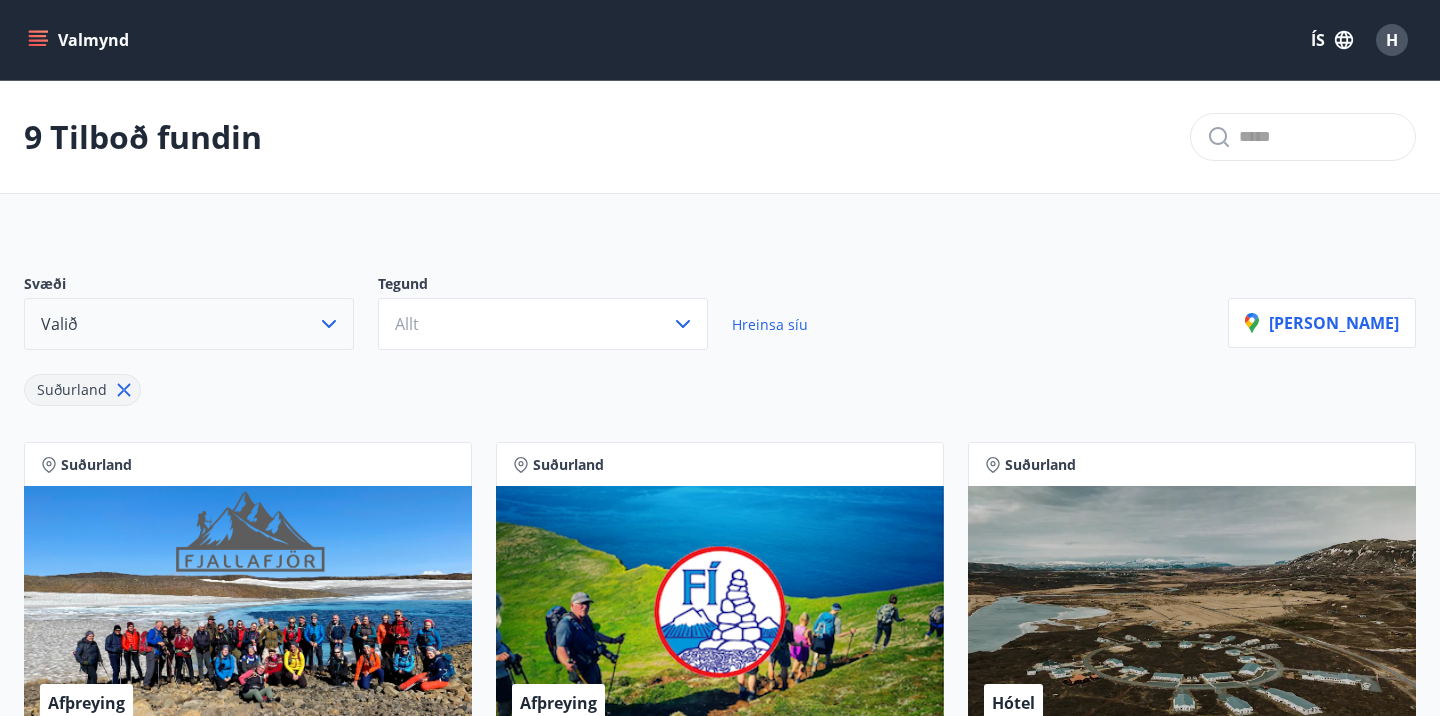click 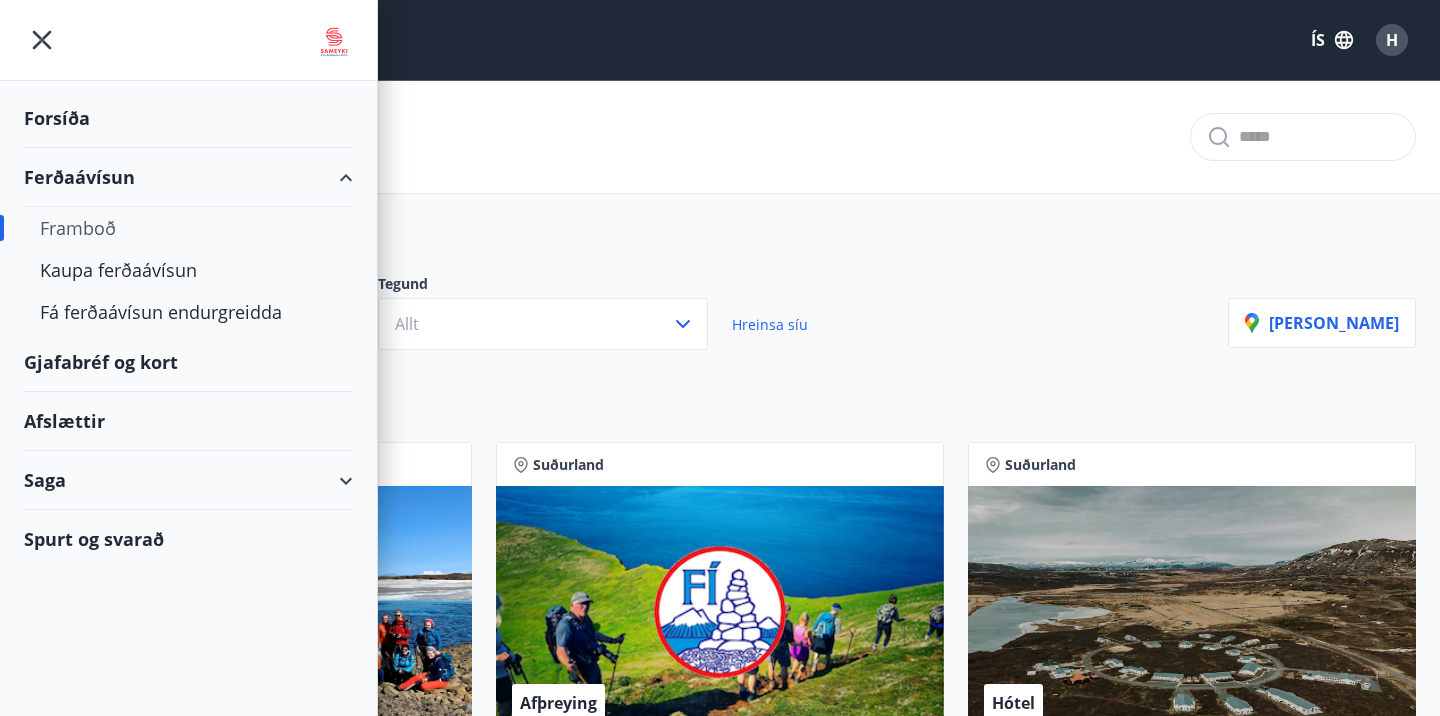 click on "Saga" at bounding box center [188, 480] 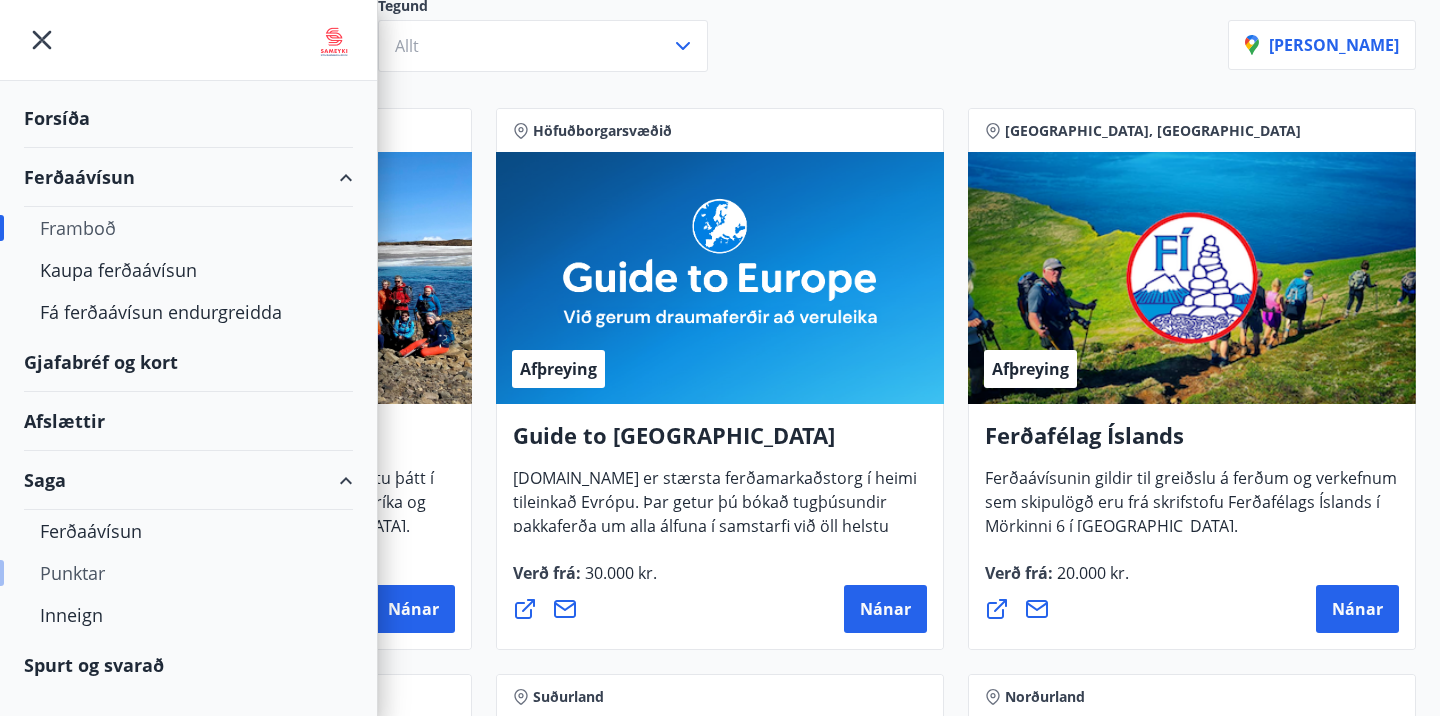 scroll, scrollTop: 337, scrollLeft: 0, axis: vertical 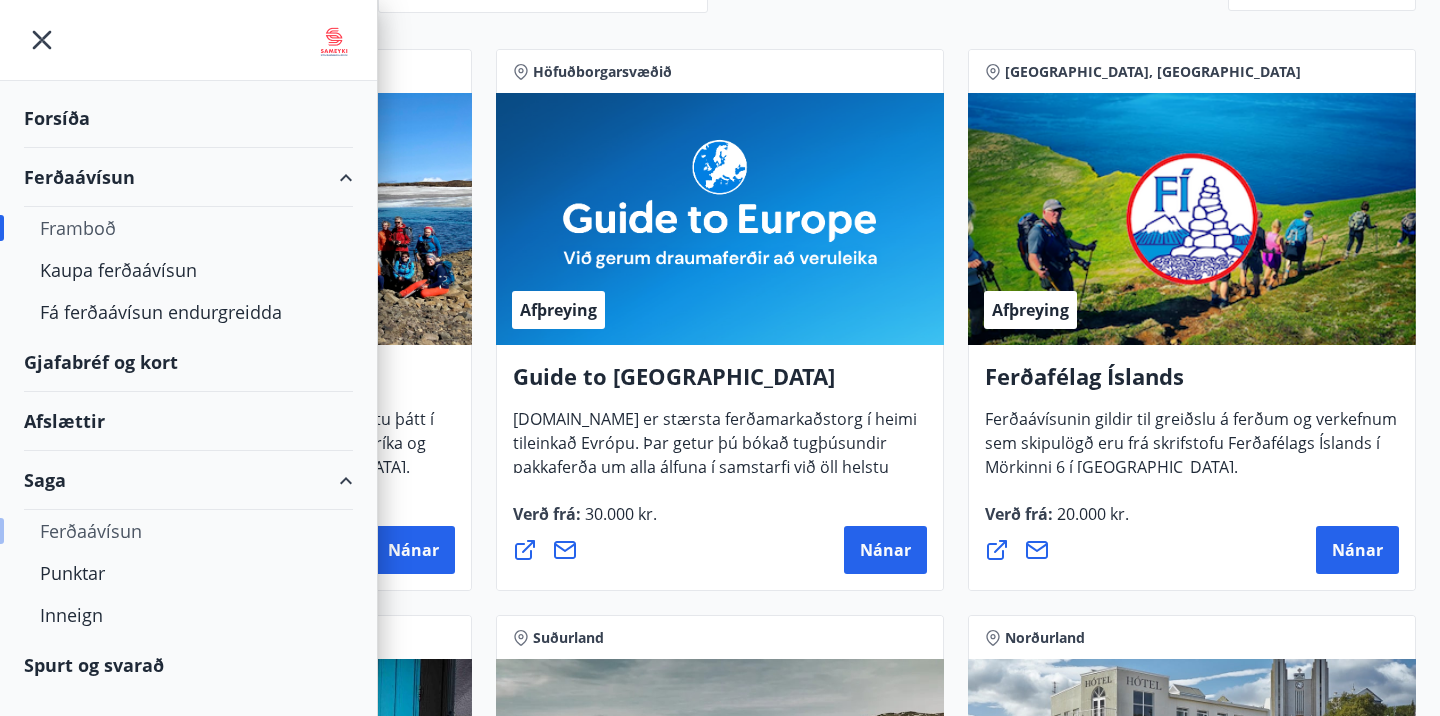 click on "Ferðaávísun" at bounding box center (188, 531) 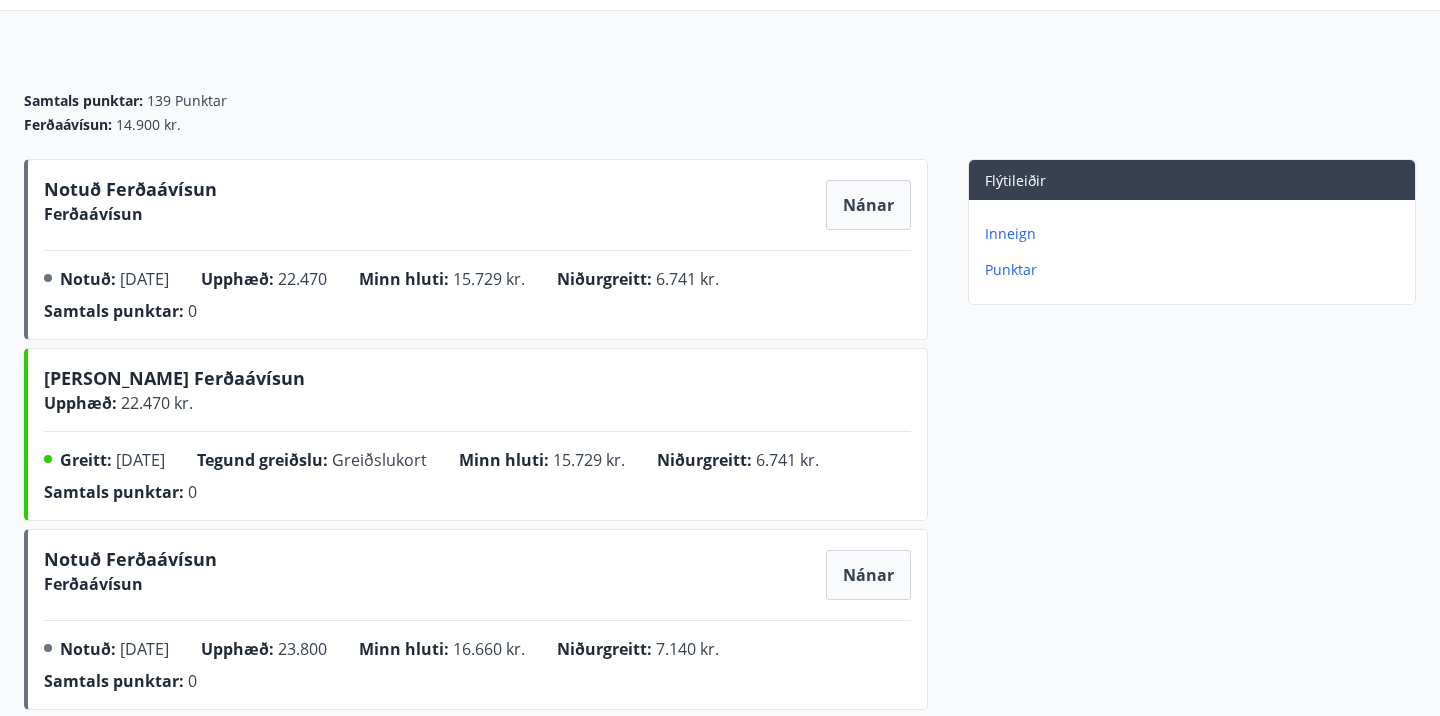 scroll, scrollTop: 68, scrollLeft: 0, axis: vertical 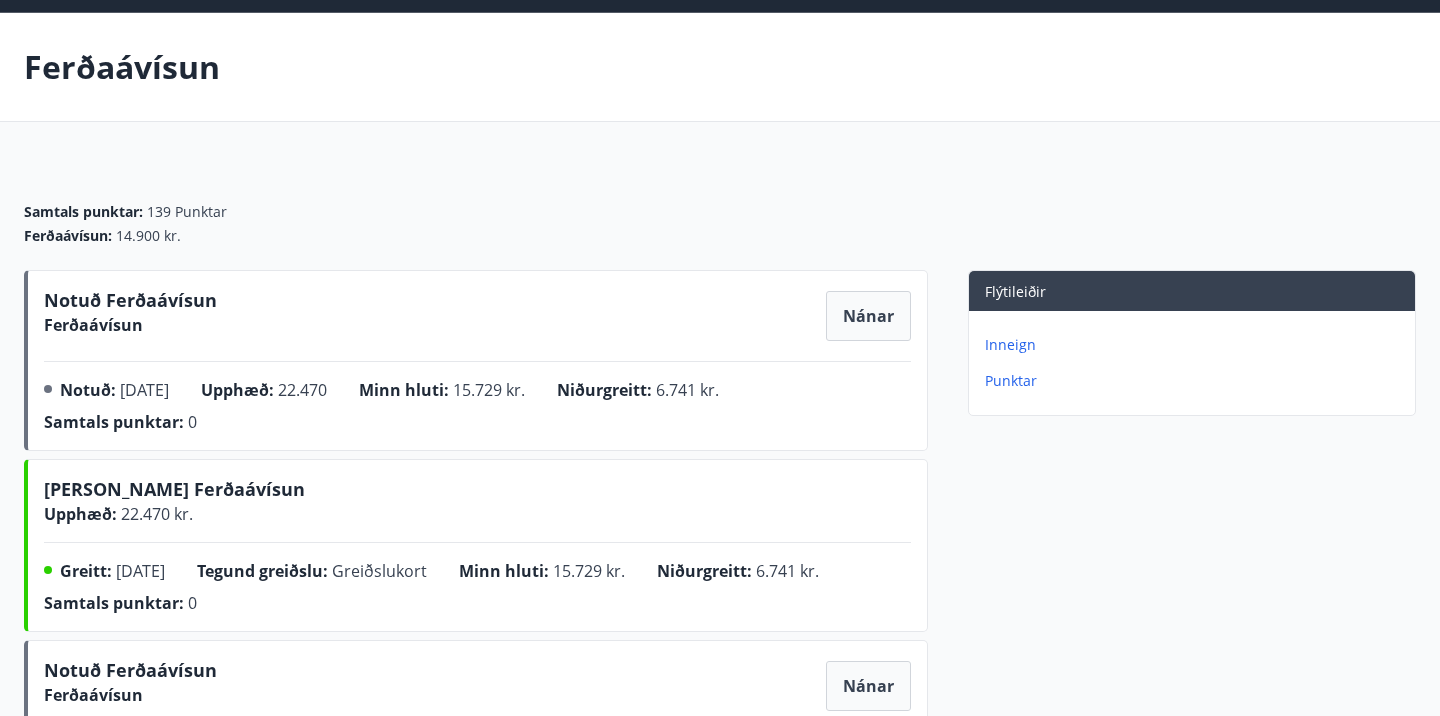 click on "Inneign" at bounding box center [1196, 345] 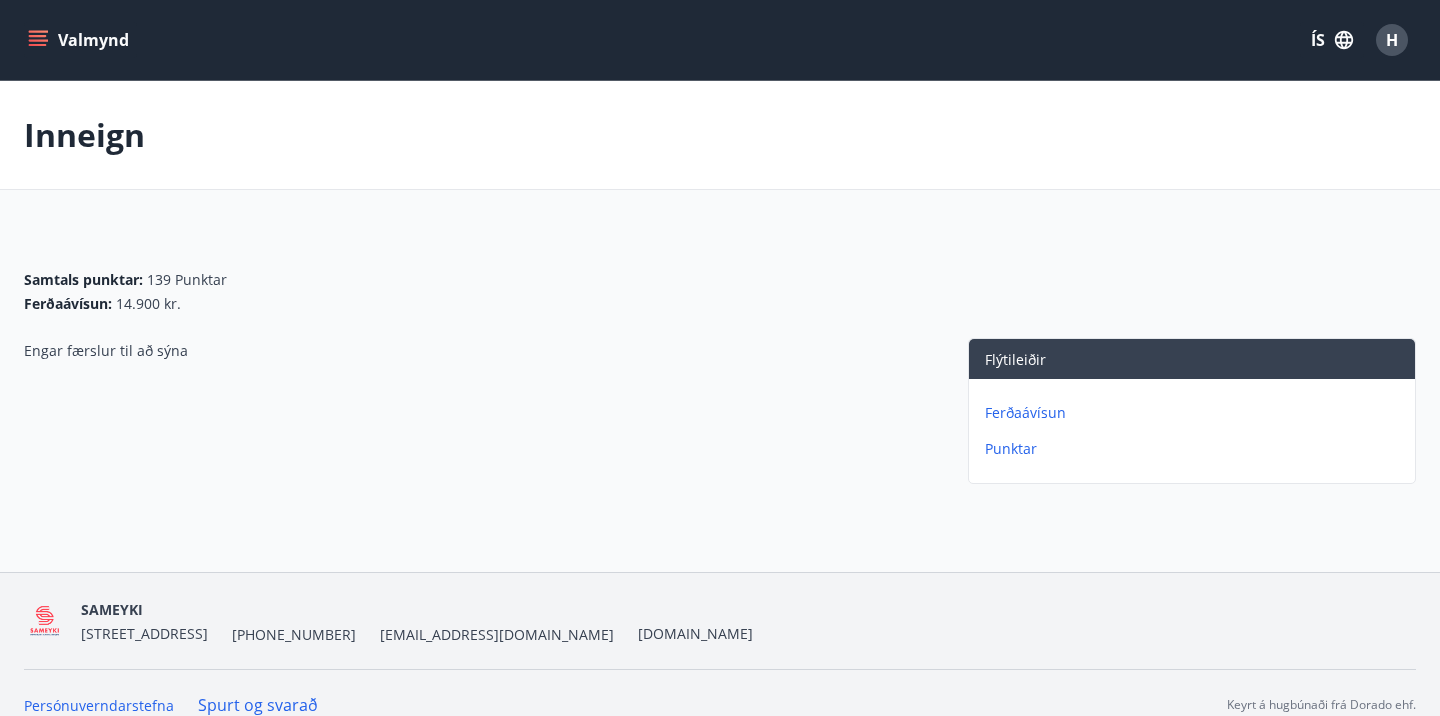 click on "Ferðaávísun" at bounding box center [1196, 413] 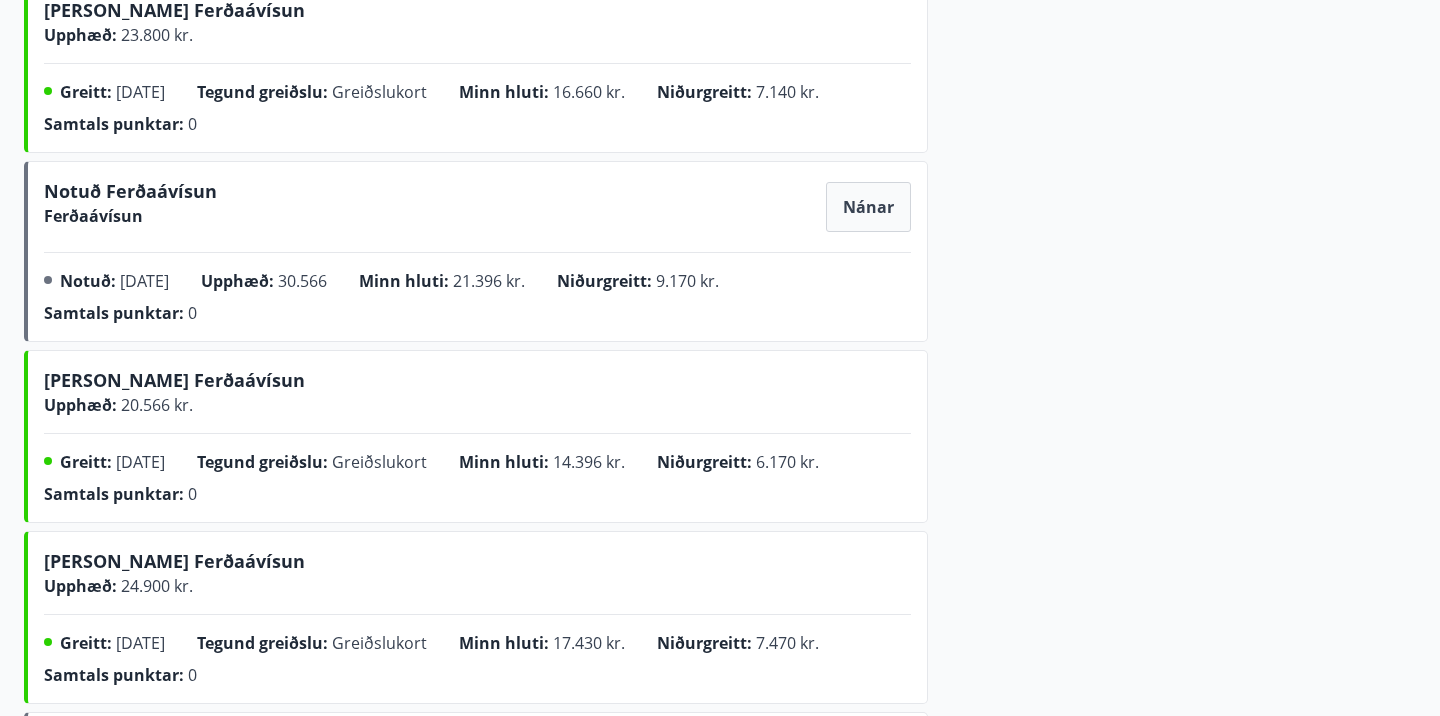 scroll, scrollTop: 918, scrollLeft: 0, axis: vertical 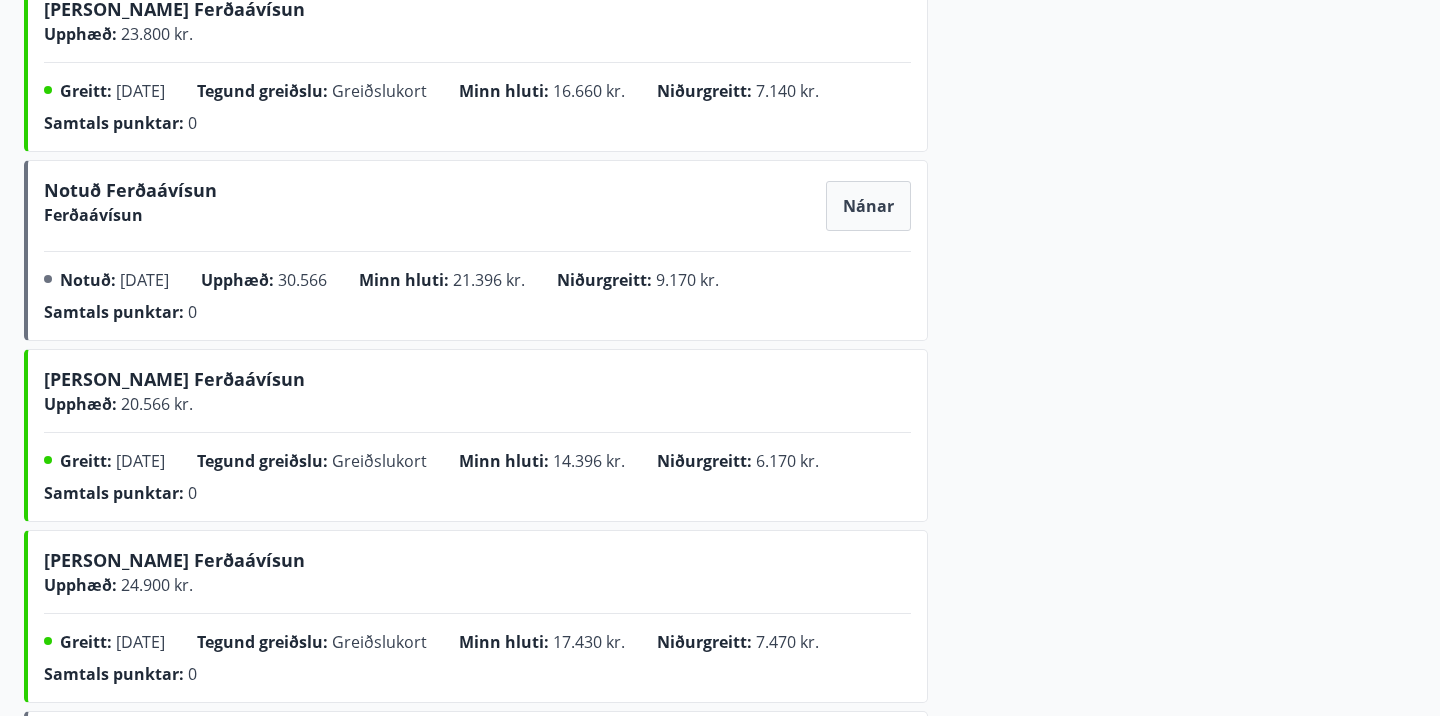 click on "Nánar" at bounding box center (868, 206) 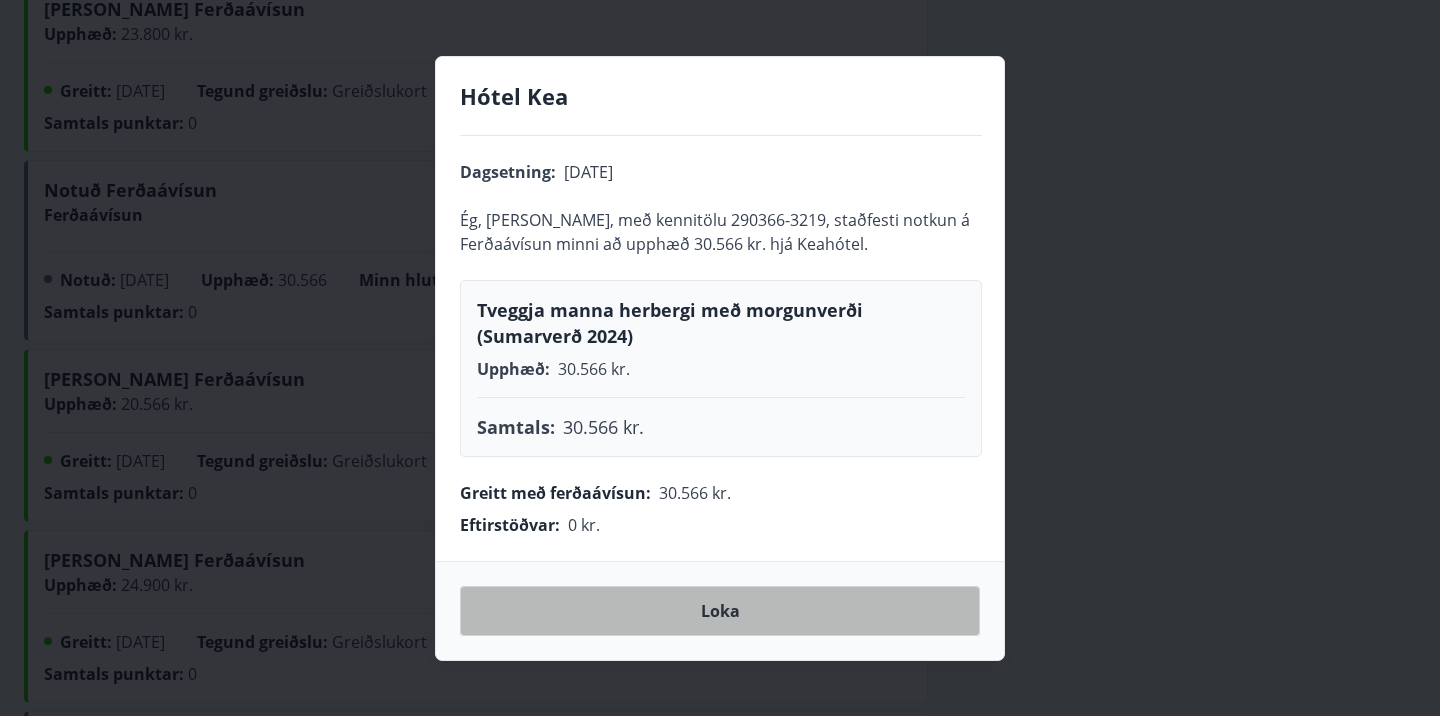 click on "Loka" at bounding box center [720, 611] 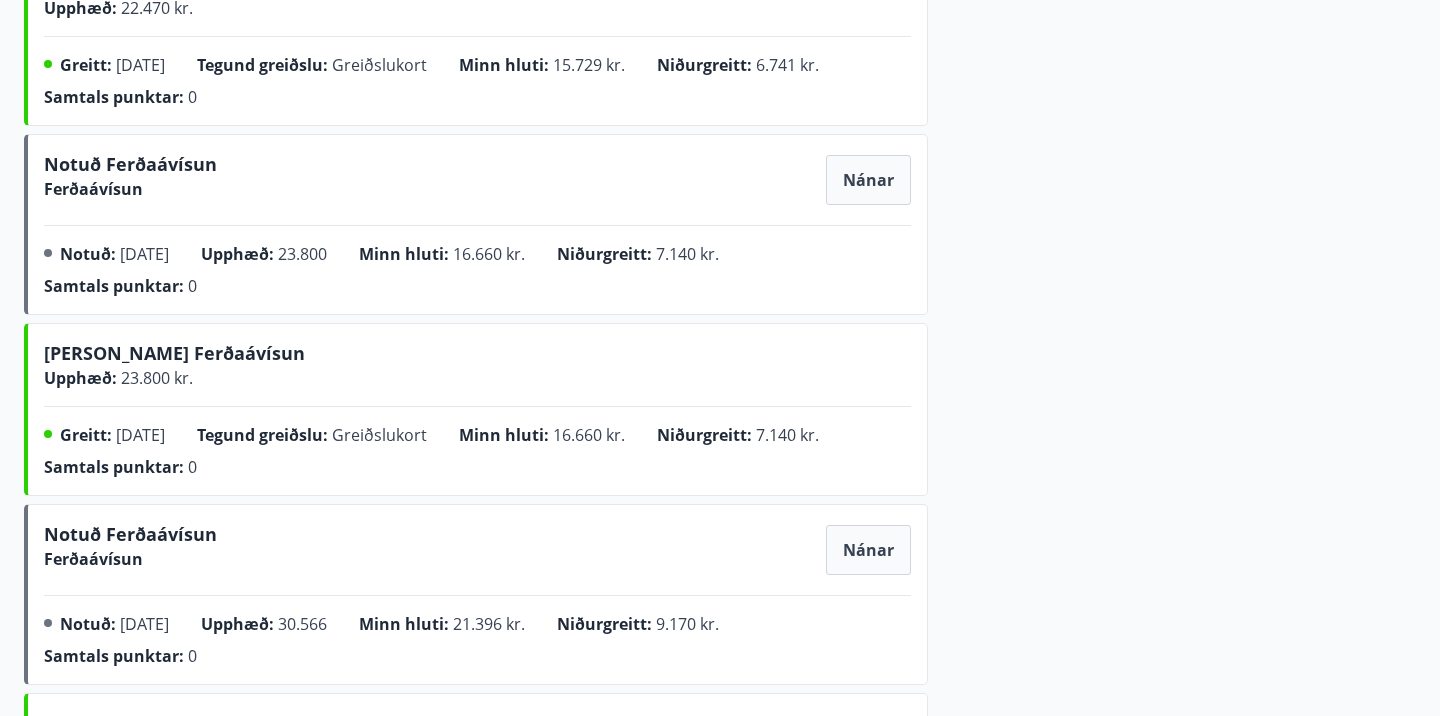 scroll, scrollTop: 0, scrollLeft: 0, axis: both 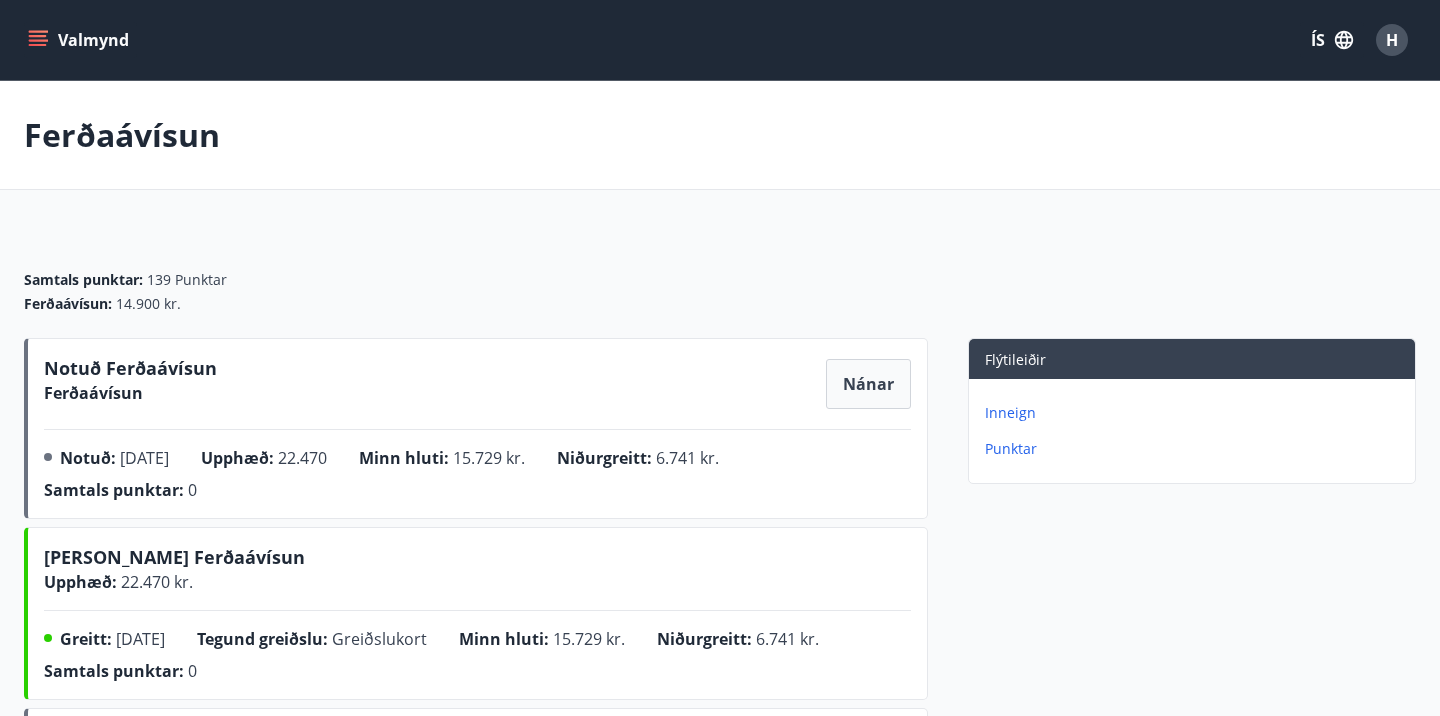 click on "Punktar" at bounding box center (1196, 449) 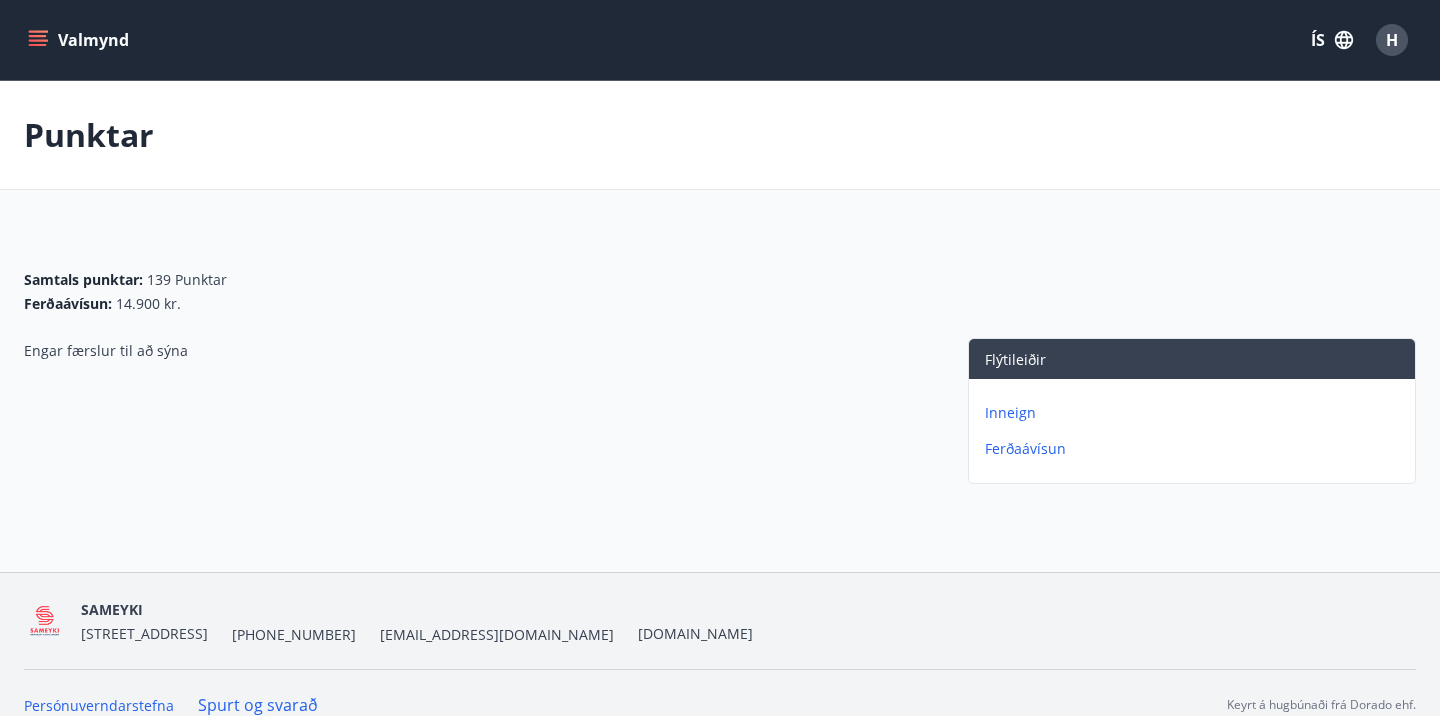 scroll, scrollTop: 24, scrollLeft: 0, axis: vertical 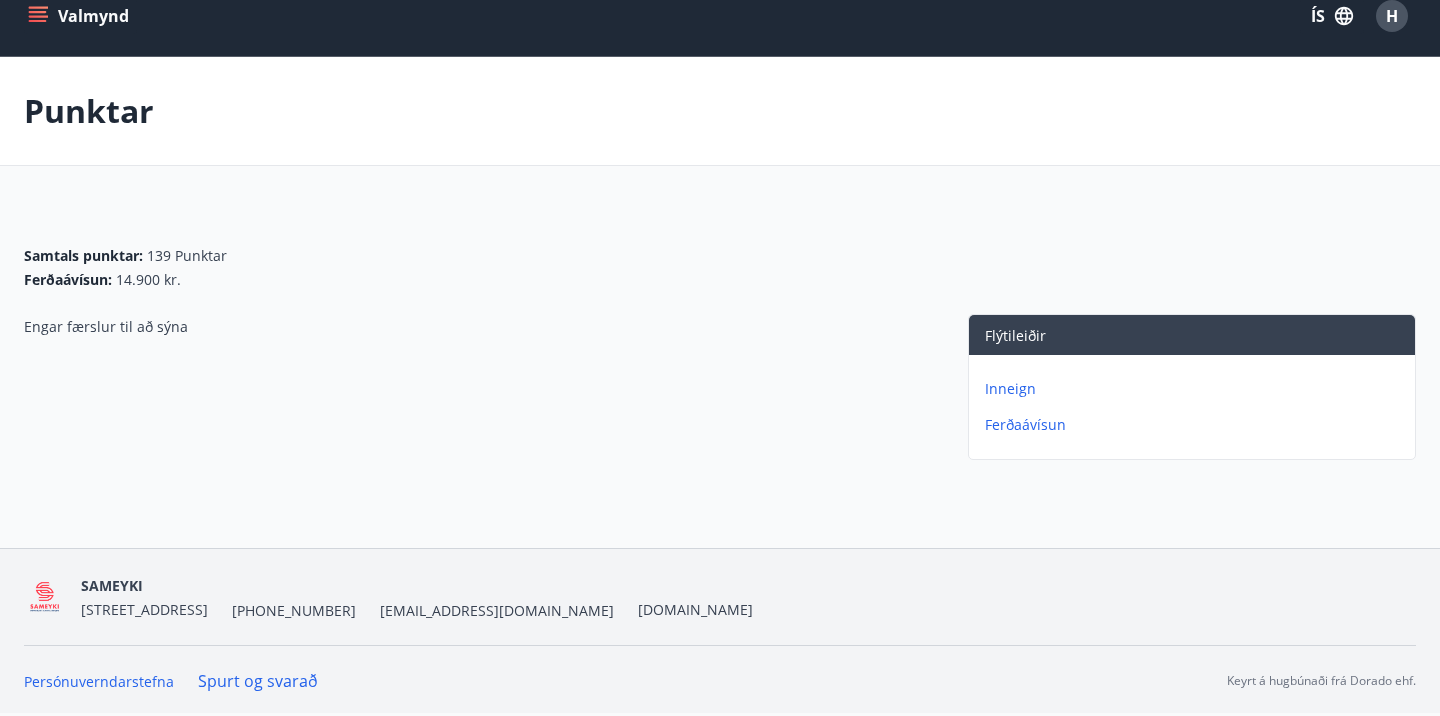 click on "Inneign" at bounding box center (1196, 389) 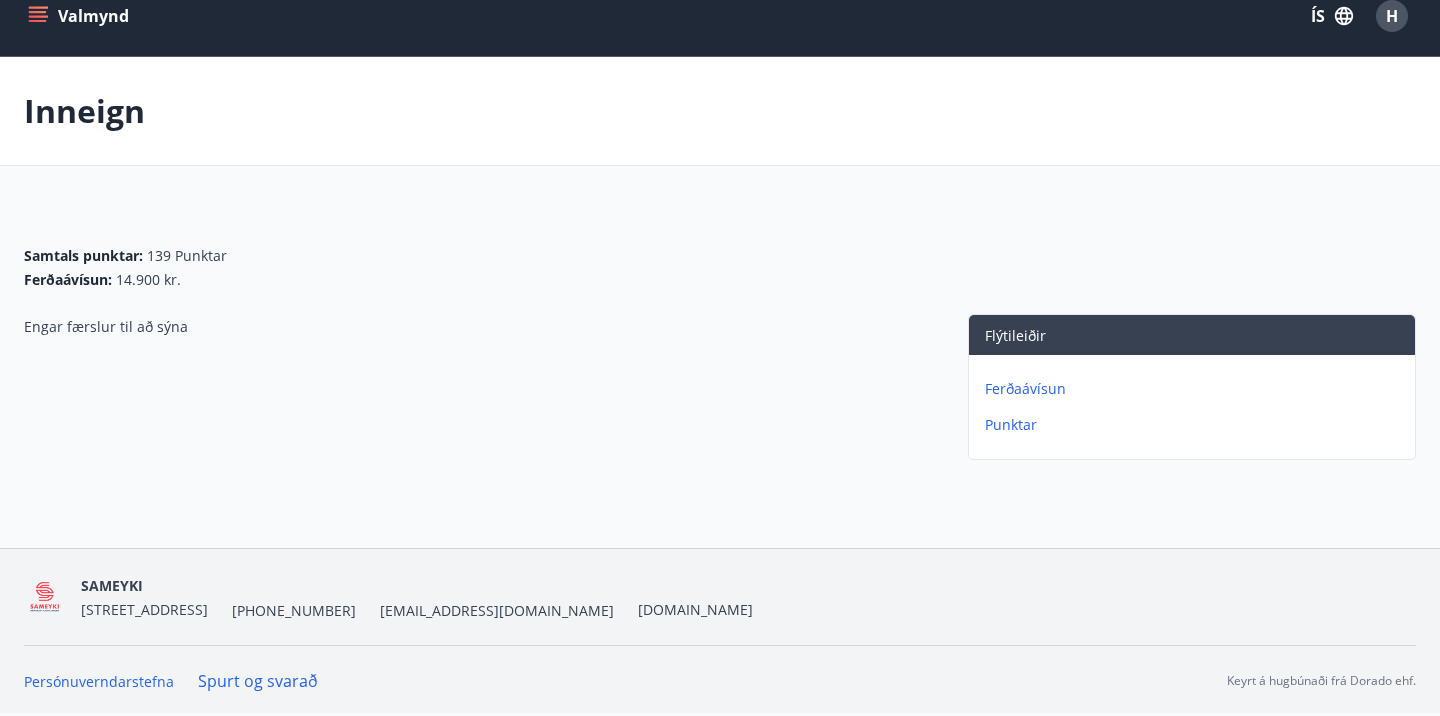 scroll, scrollTop: 0, scrollLeft: 0, axis: both 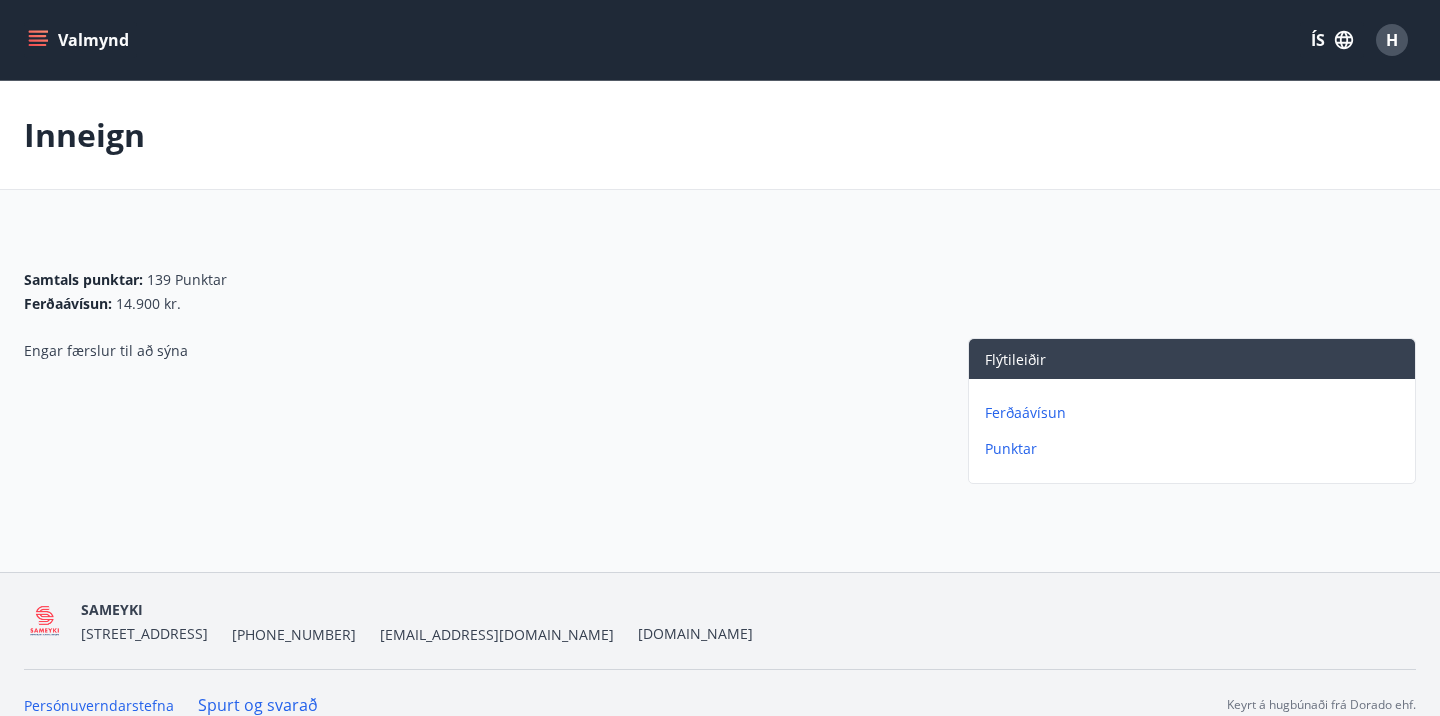 click on "Valmynd" at bounding box center [80, 40] 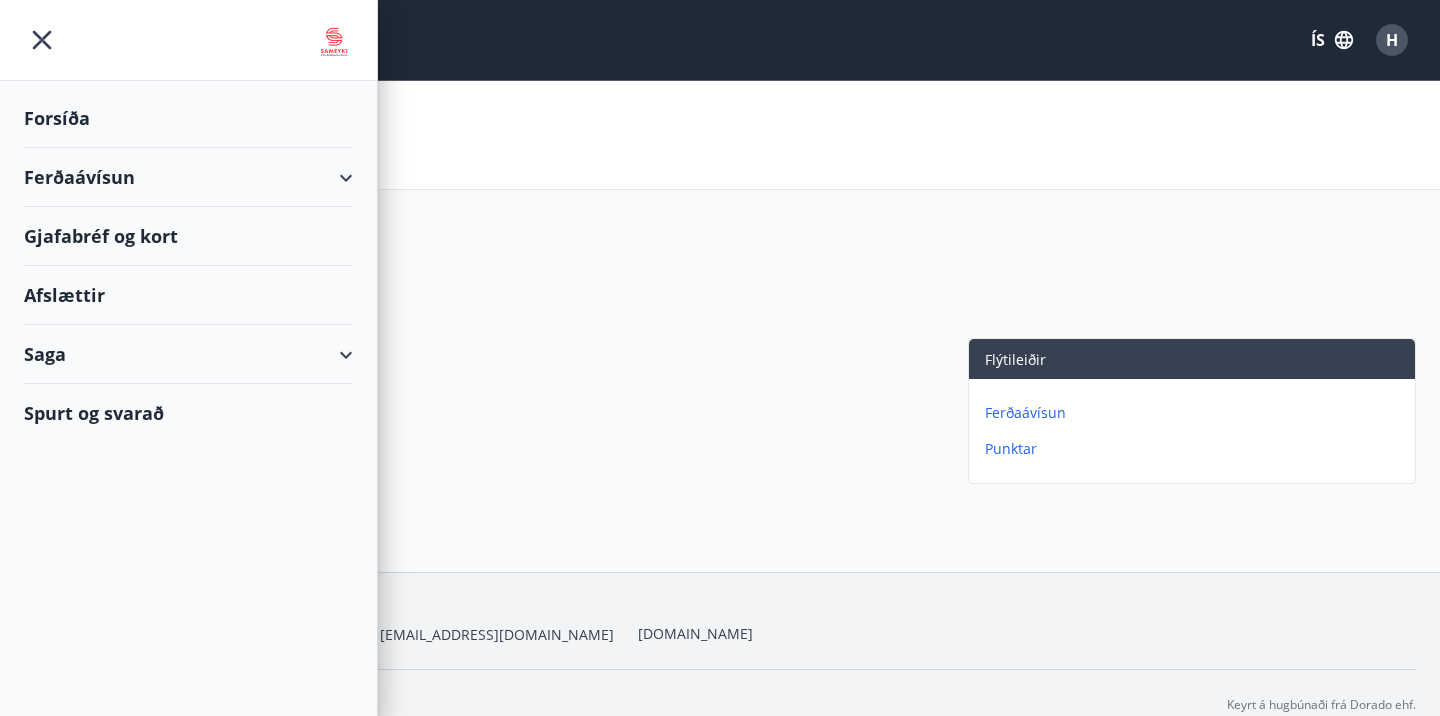 click on "Gjafabréf og kort" at bounding box center [188, 236] 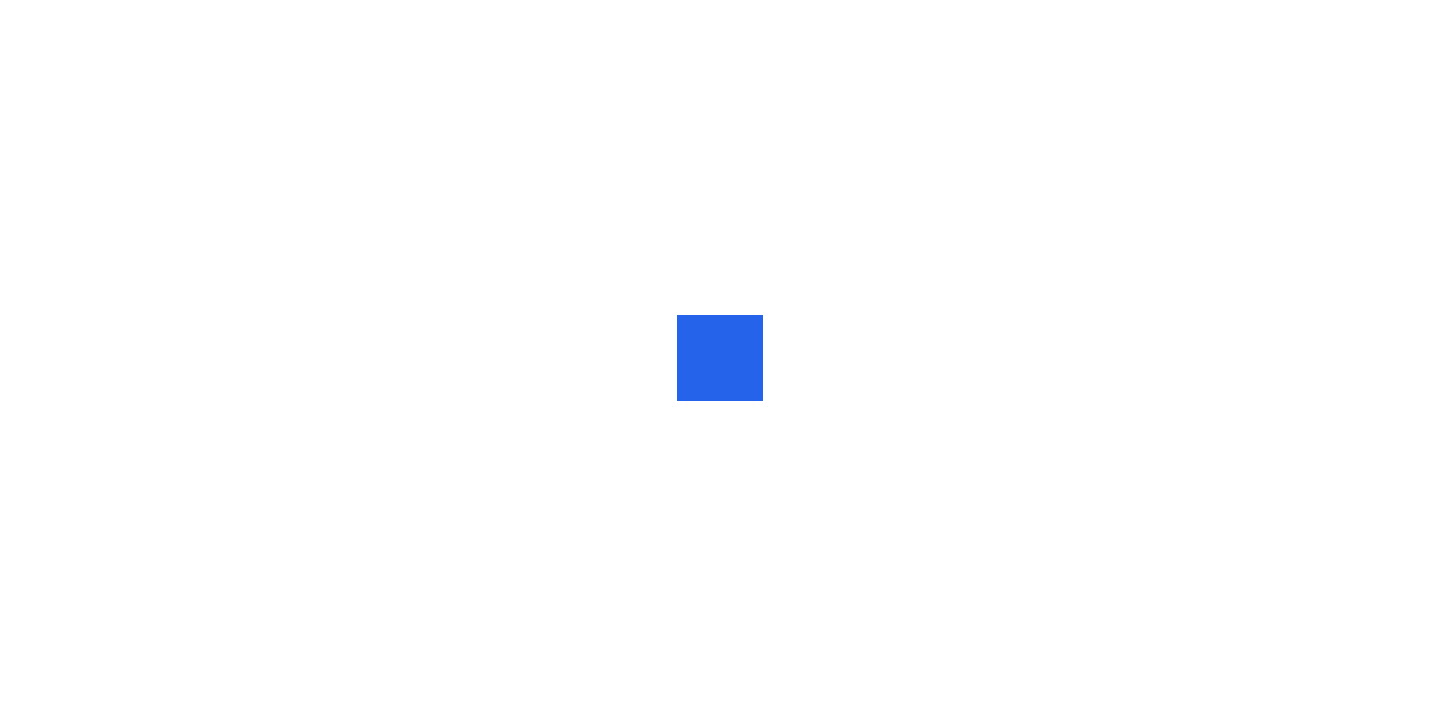 scroll, scrollTop: 0, scrollLeft: 0, axis: both 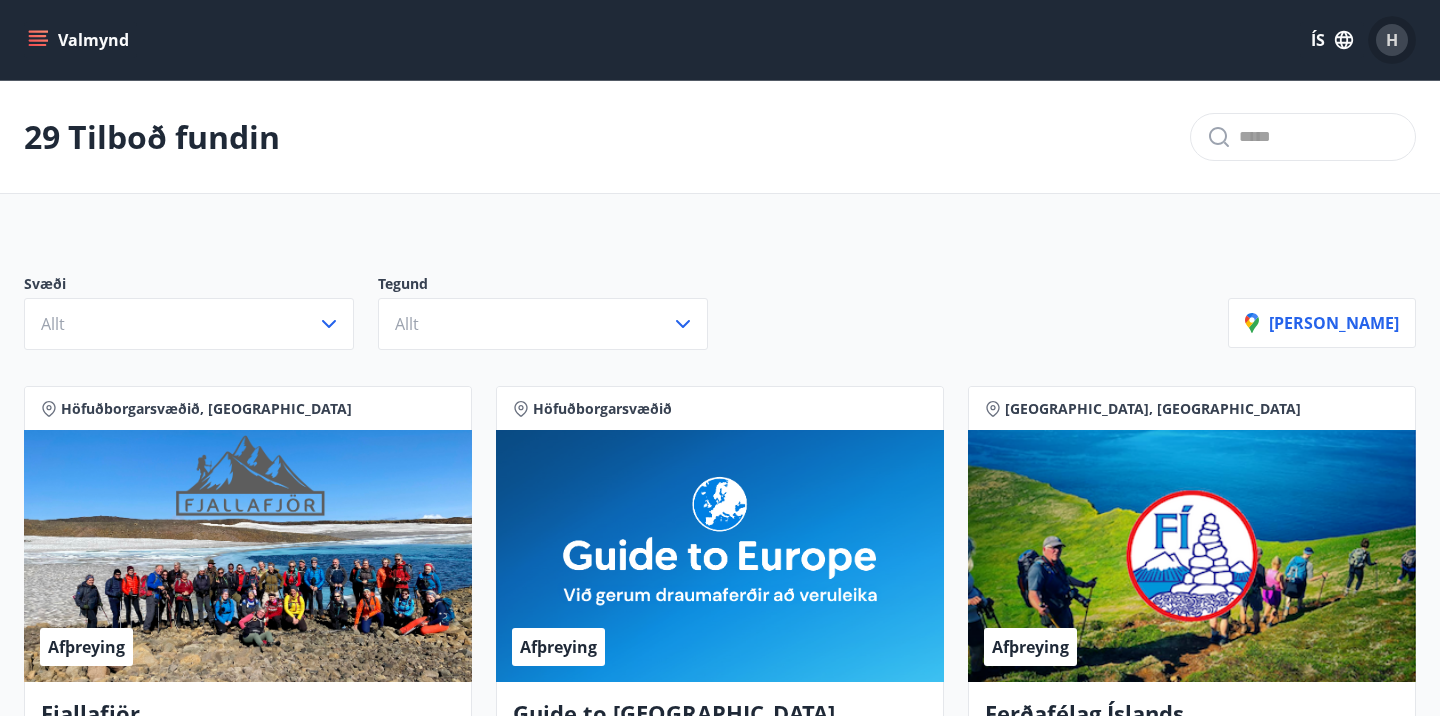 click on "H" at bounding box center (1392, 40) 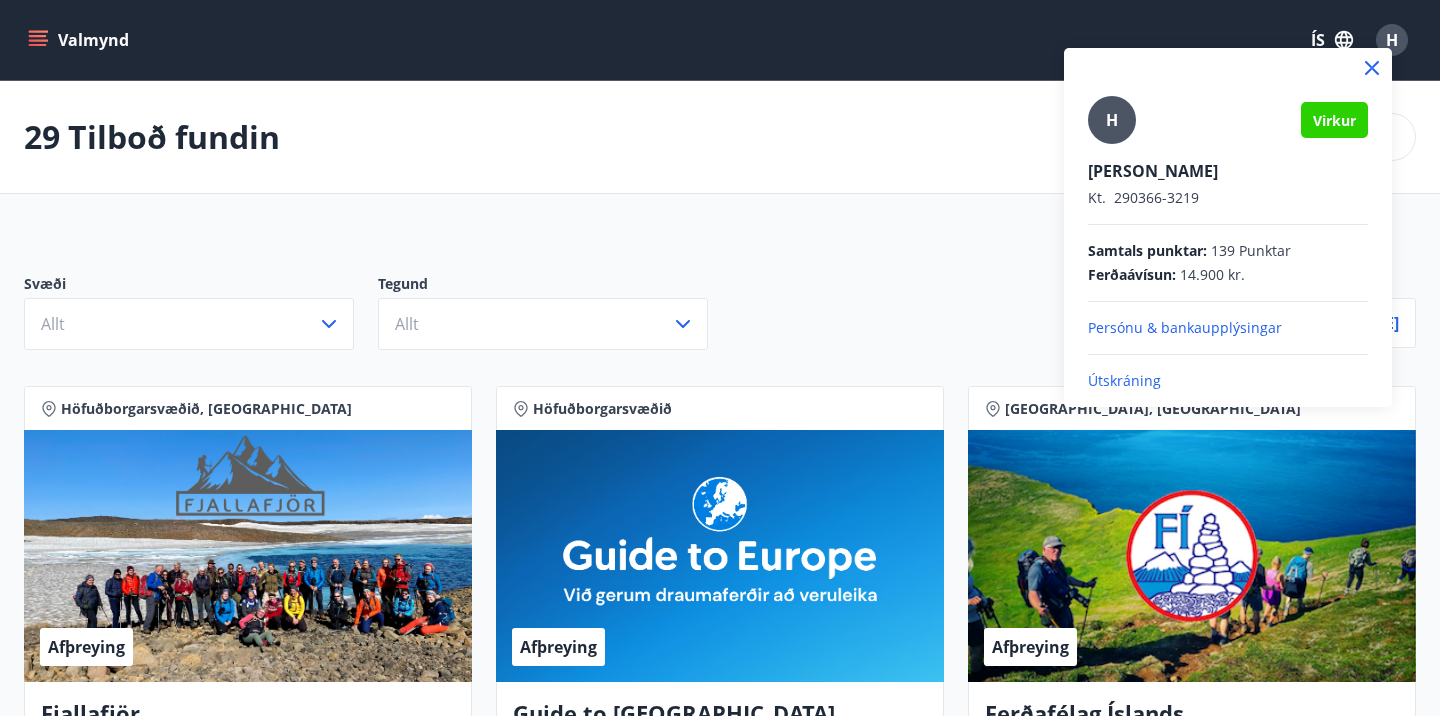 click at bounding box center [720, 358] 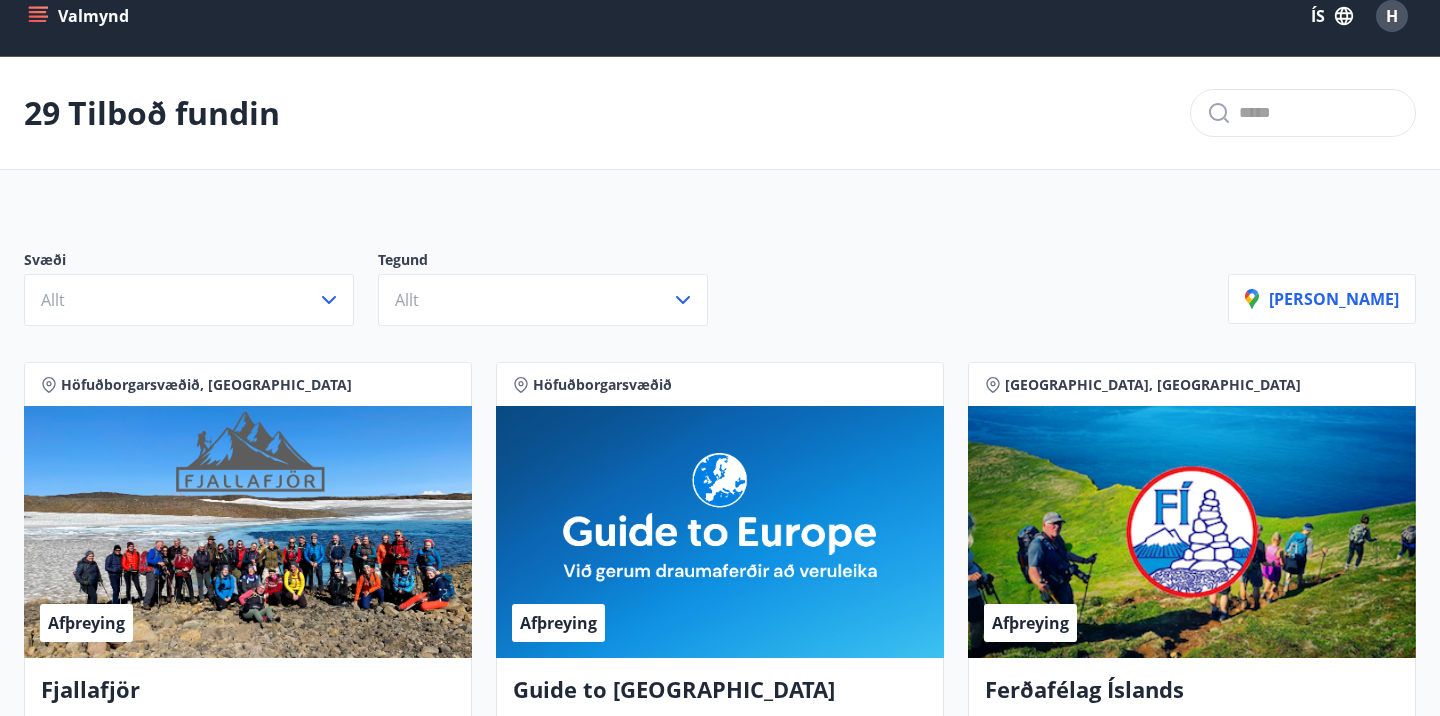 scroll, scrollTop: 0, scrollLeft: 0, axis: both 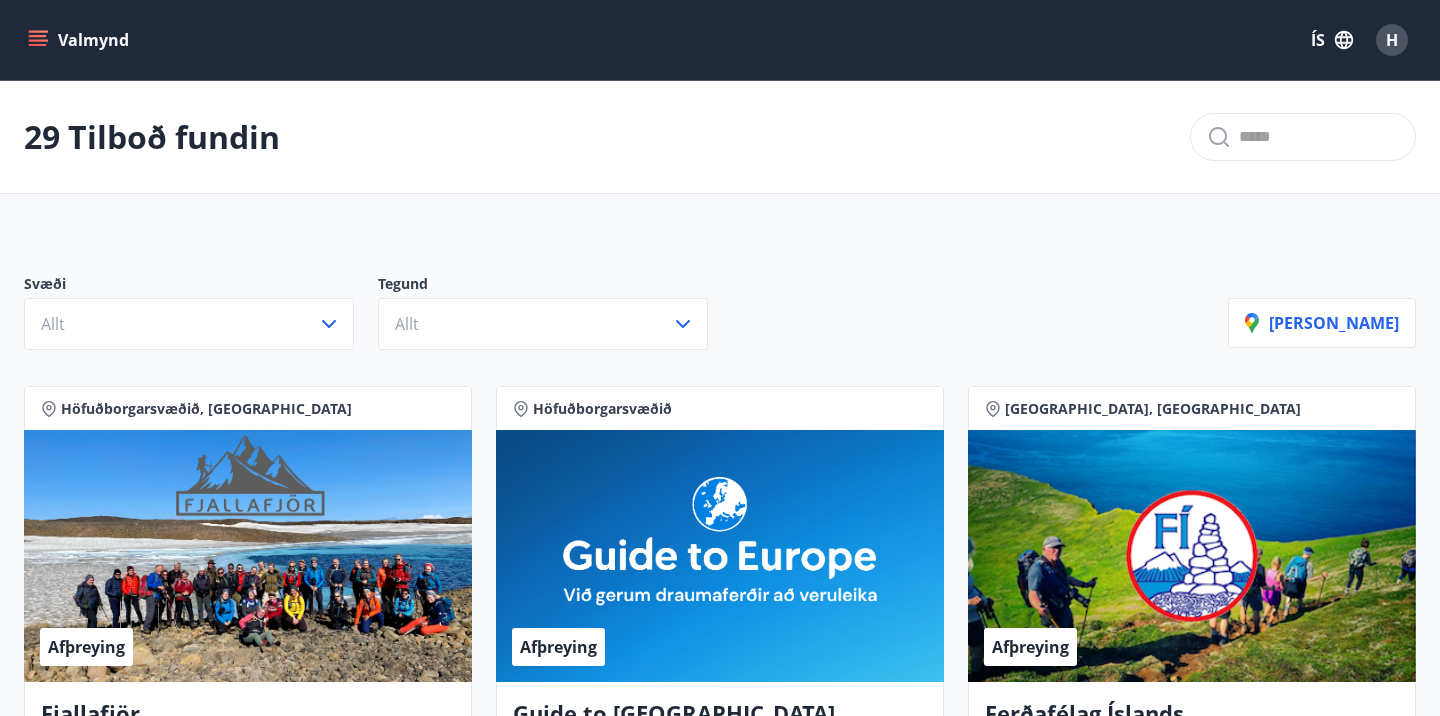 click on "Valmynd" at bounding box center [80, 40] 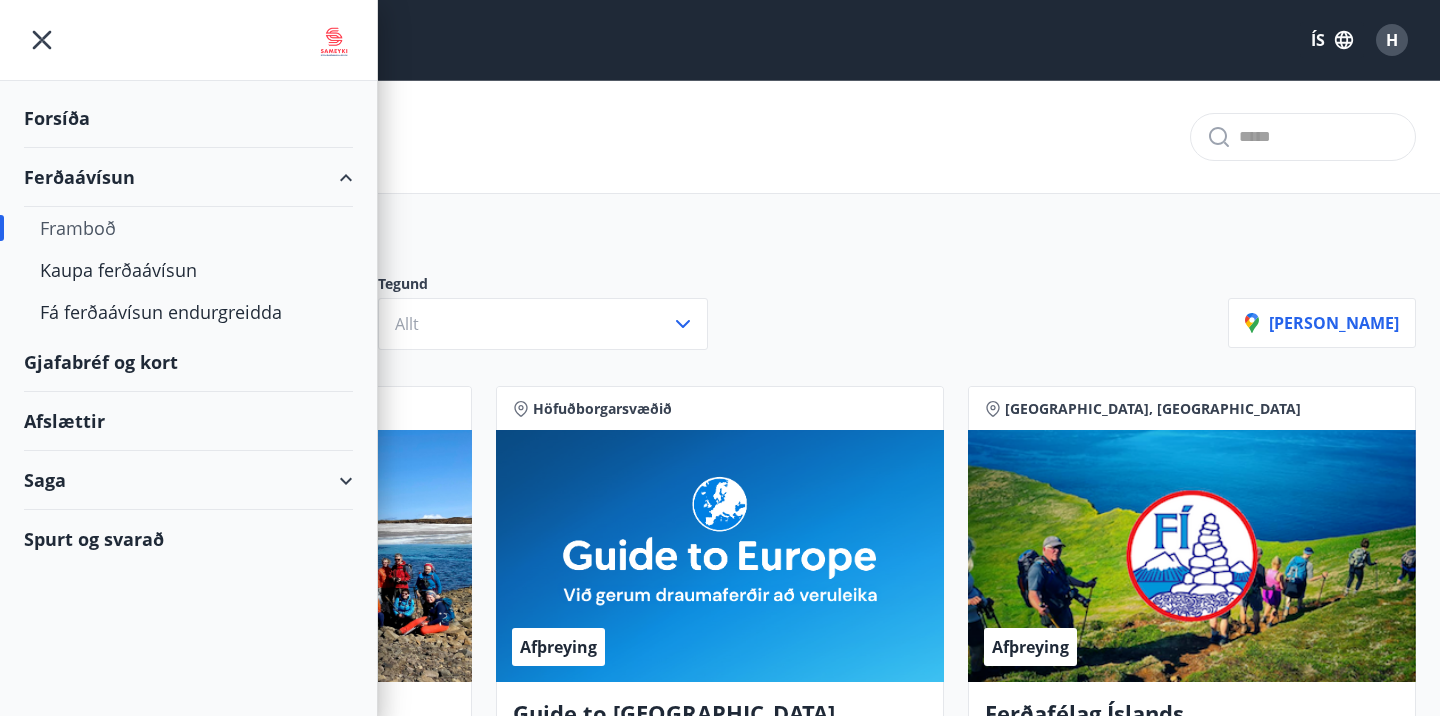 click on "Forsíða" at bounding box center [188, 118] 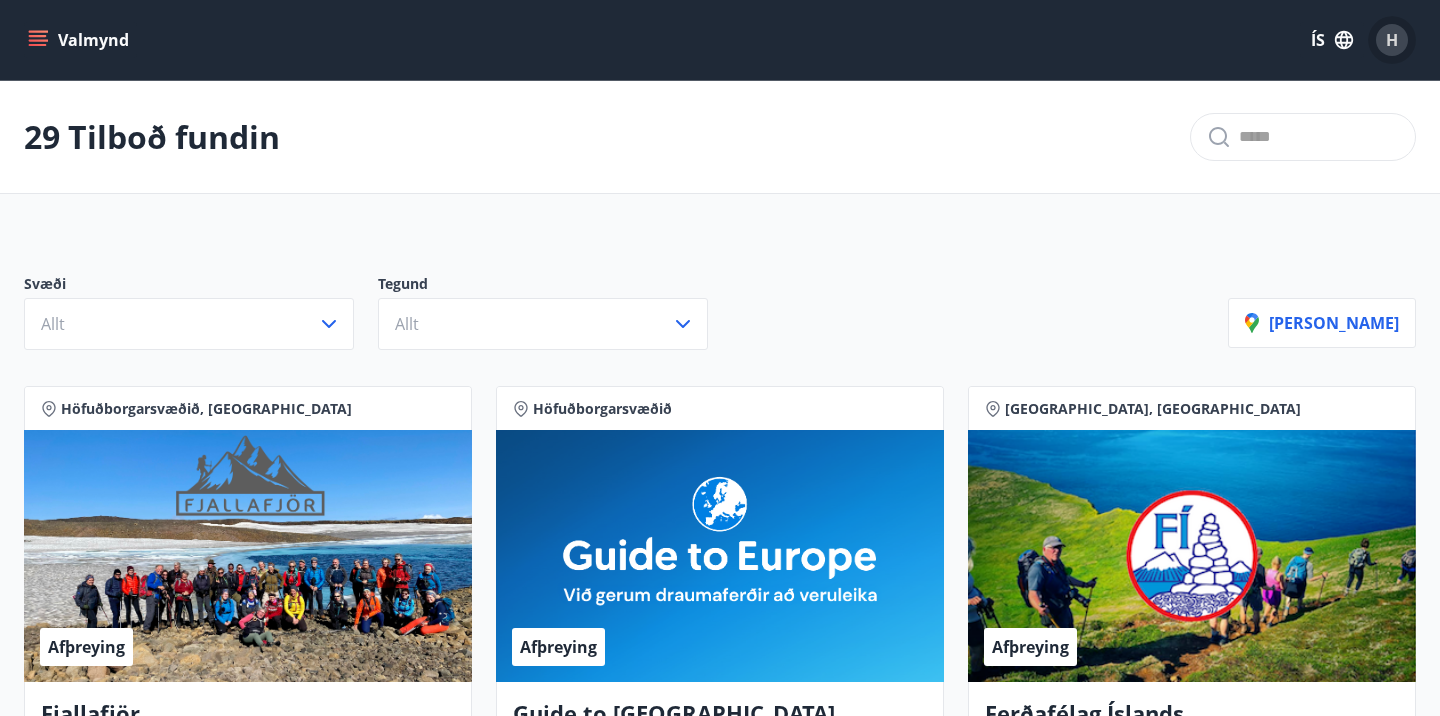 click on "H" at bounding box center [1392, 40] 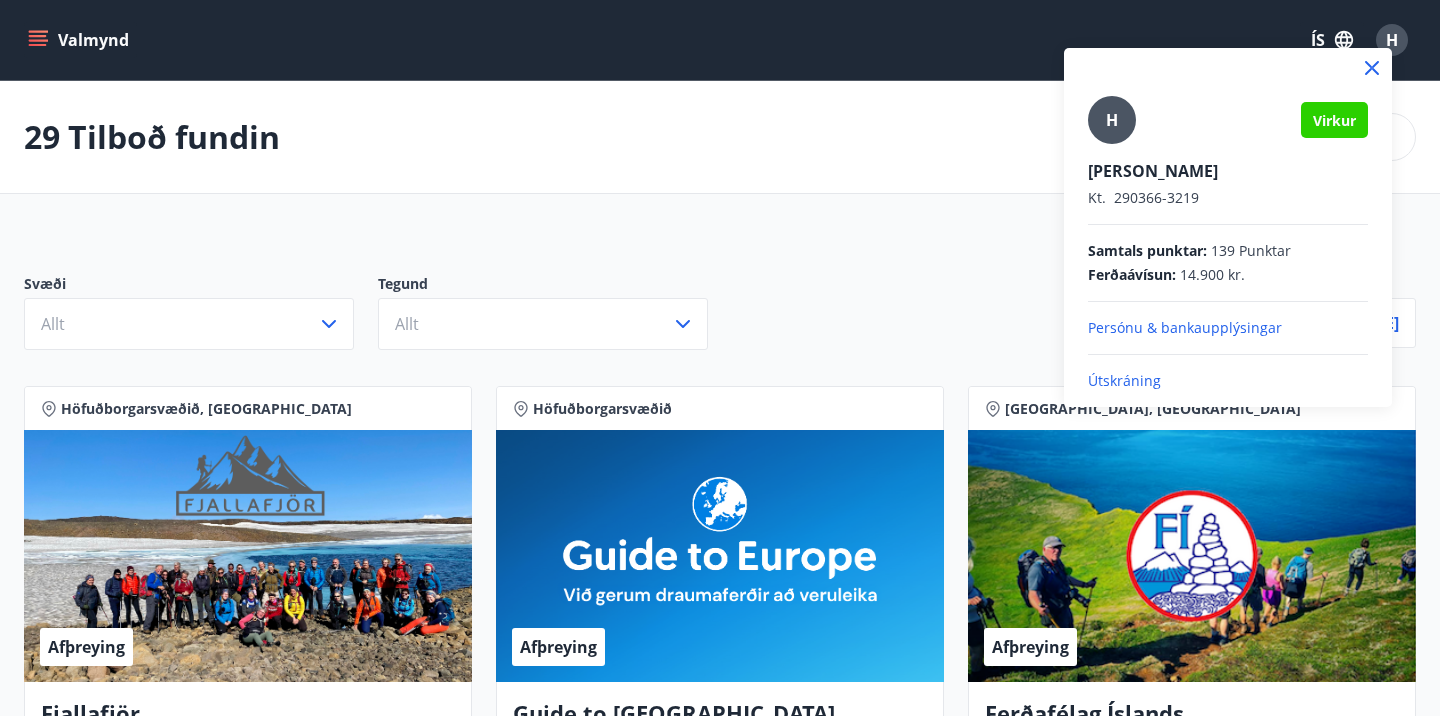 click at bounding box center (720, 358) 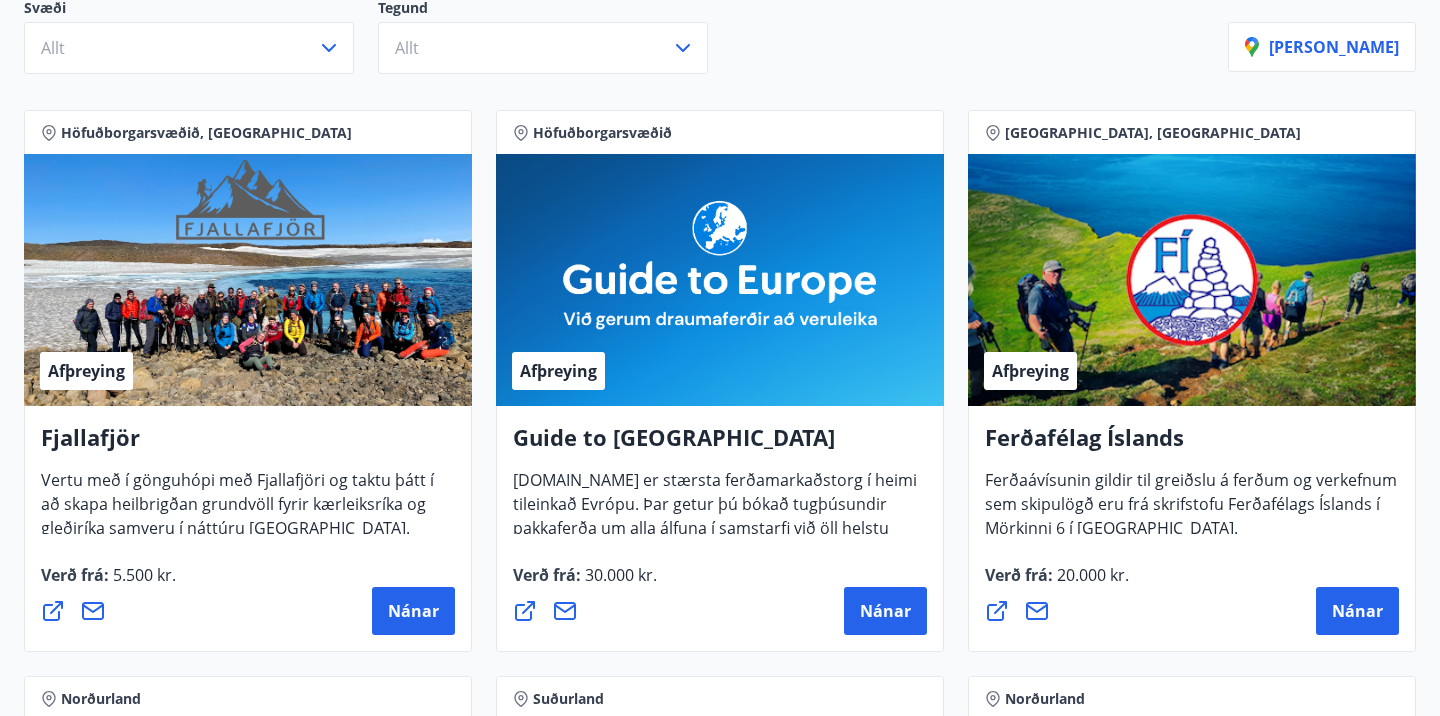 scroll, scrollTop: 0, scrollLeft: 0, axis: both 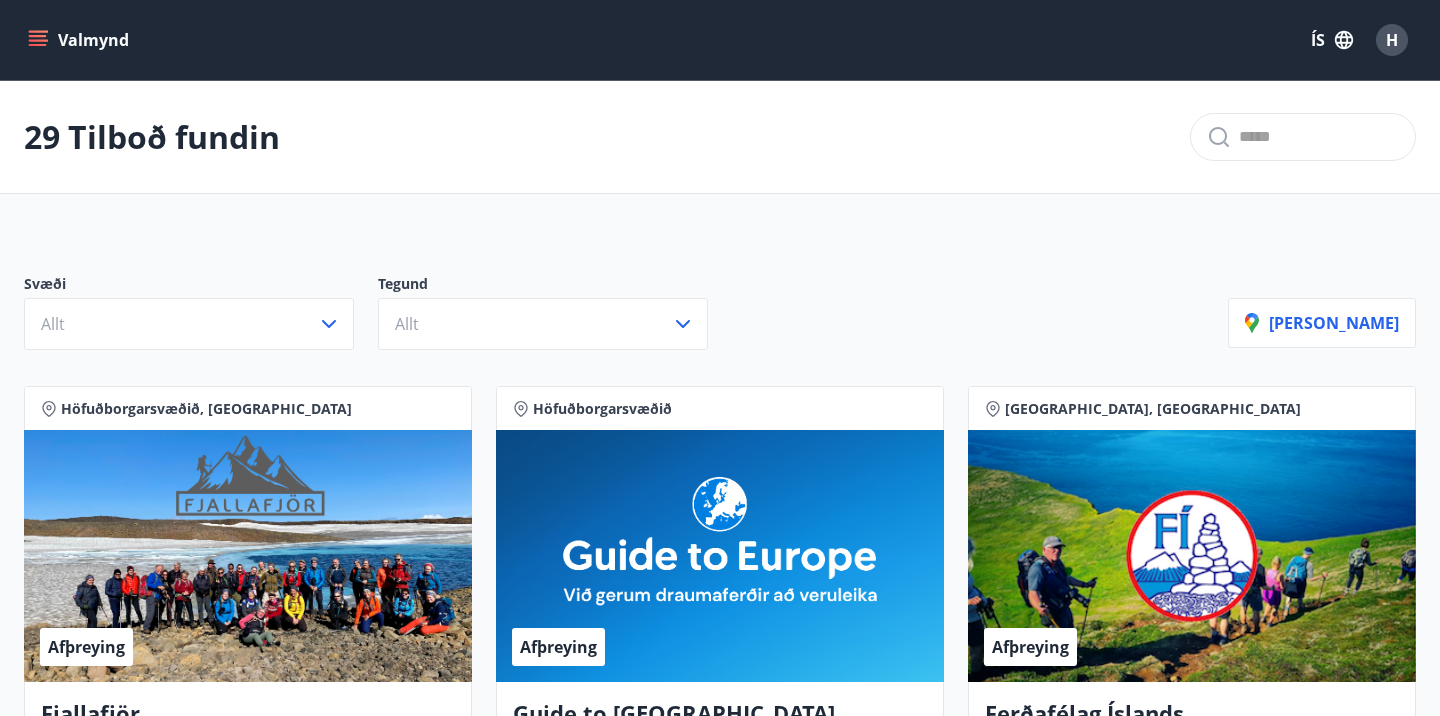 click on "Valmynd" at bounding box center [80, 40] 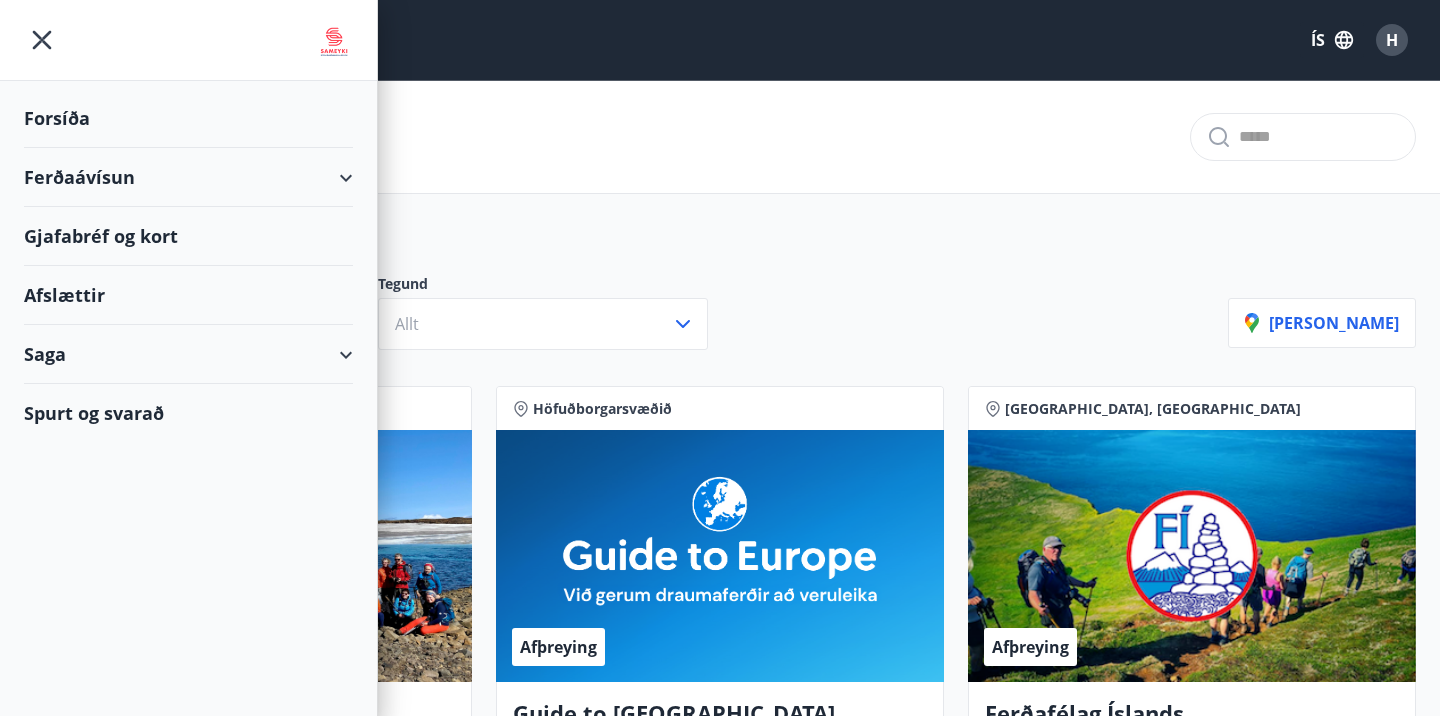 click on "Forsíða" at bounding box center (188, 118) 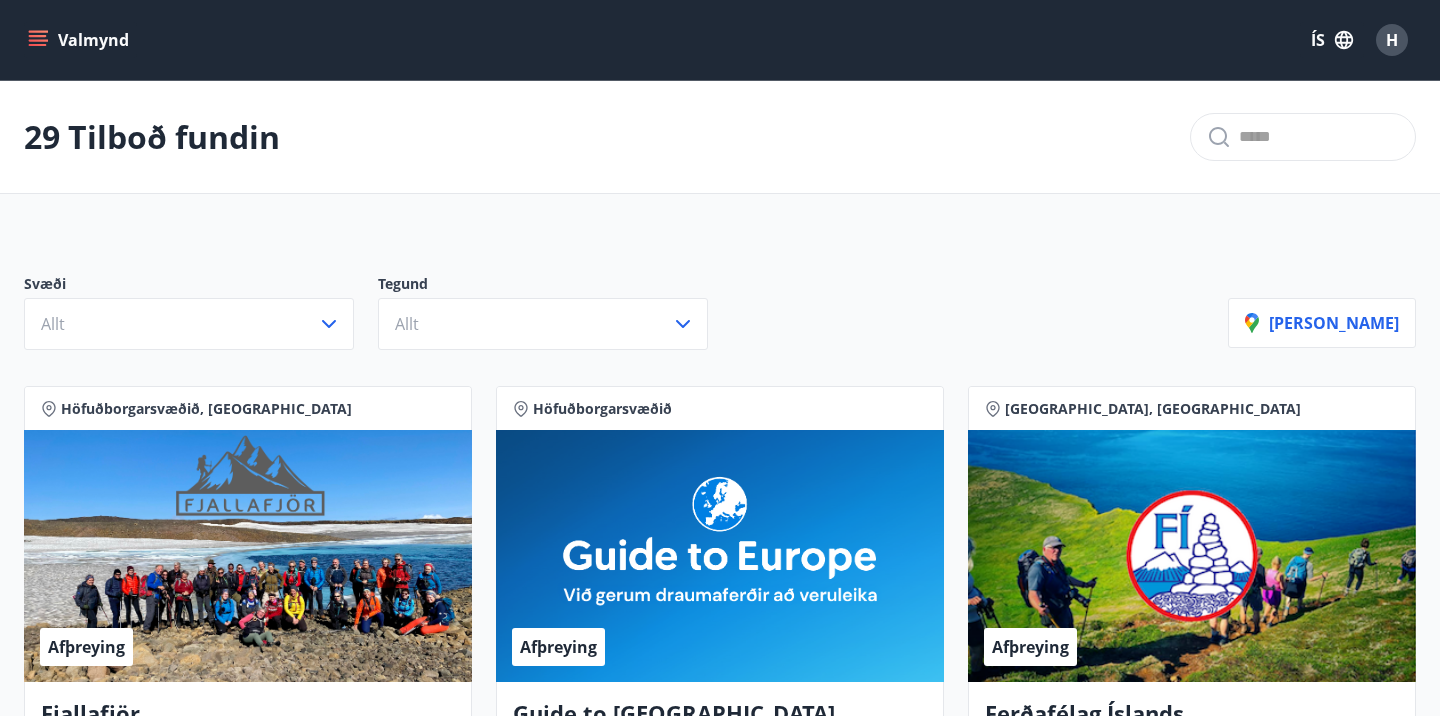 click 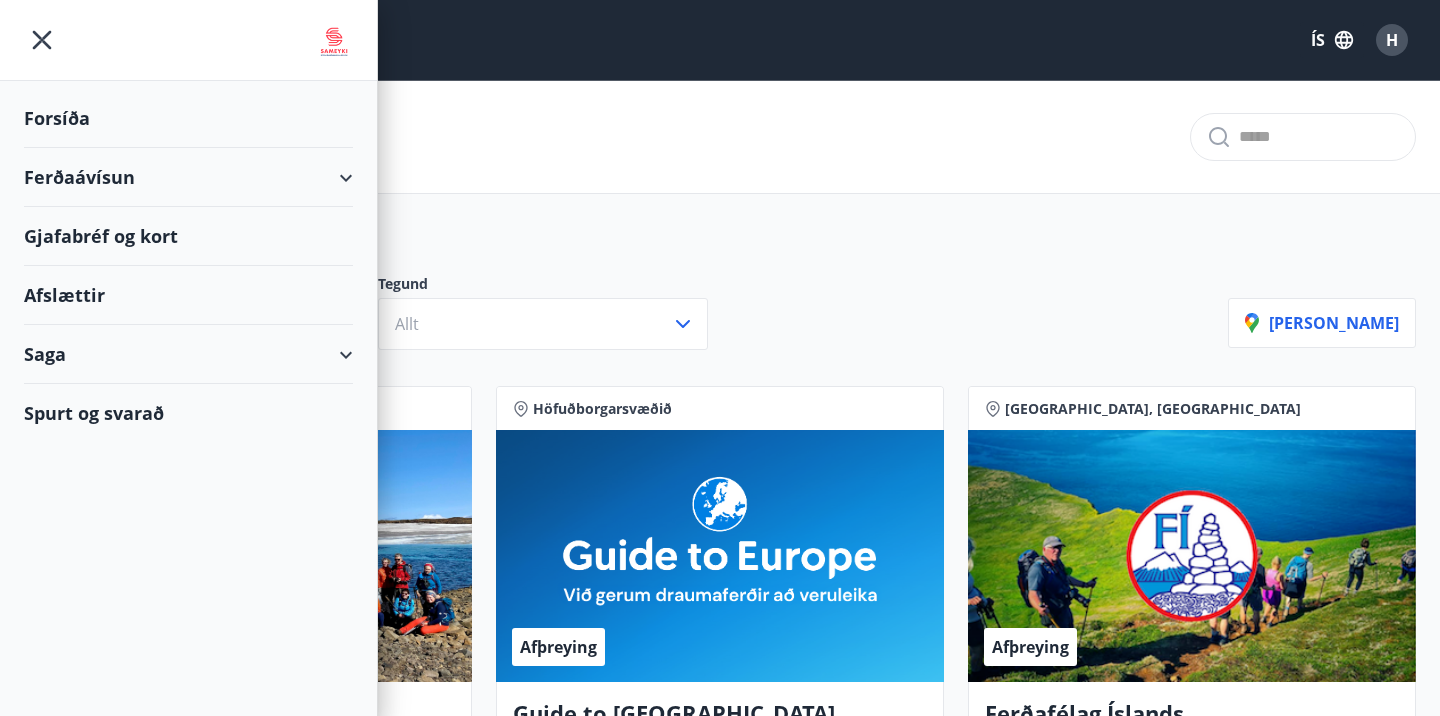click on "Saga" at bounding box center [188, 354] 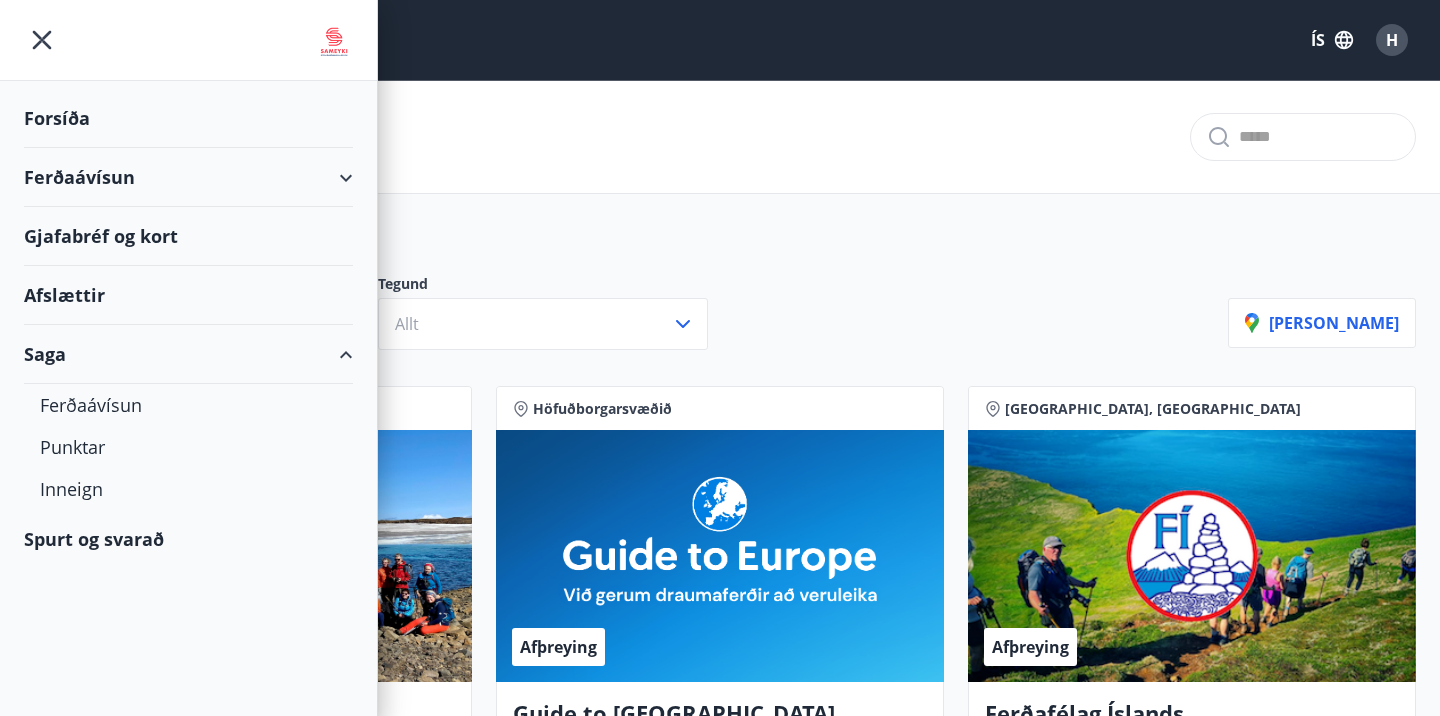 click on "29 Tilboð fundin Svæði Allt Tegund Allt [PERSON_NAME] Höfuðborgarsvæðið, Suðurland Afþreying Fjallafjör Vertu með í gönguhópi með Fjallafjöri og taktu þátt í að skapa heilbrigðan grundvöll fyrir kærleiksríka og gleðiríka samveru í náttúru [GEOGRAPHIC_DATA]. Verð frá : 5.500 kr. Nánar Höfuðborgarsvæðið Afþreying Guide to Europe [DOMAIN_NAME] er stærsta ferðamarkaðstorg í heimi tileinkað [GEOGRAPHIC_DATA]. Þar getur þú bókað tugþúsundir pakkaferða um alla álfuna í samstarfi við öll helstu flugfélög, hótel, bílaleigur, lestarfélög og ferðaþjónustur. Verð frá : 30.000 kr. Nánar Suðurland, [GEOGRAPHIC_DATA] Afþreying Ferðafélag Íslands Ferðaávísunin gildir til greiðslu á ferðum og verkefnum sem skipulögð eru  frá skrifstofu Ferðafélags Íslands í Mörkinni 6 í [GEOGRAPHIC_DATA]. Verð frá : 20.000 kr. Nánar Norðurland Hótel Hótel Siglunes Hótel Siglunes er aðeins meira en venjulegt hótel. [PERSON_NAME] er fjölskyldurekið og nostrað við öll smáatriði. :" at bounding box center [720, 3057] 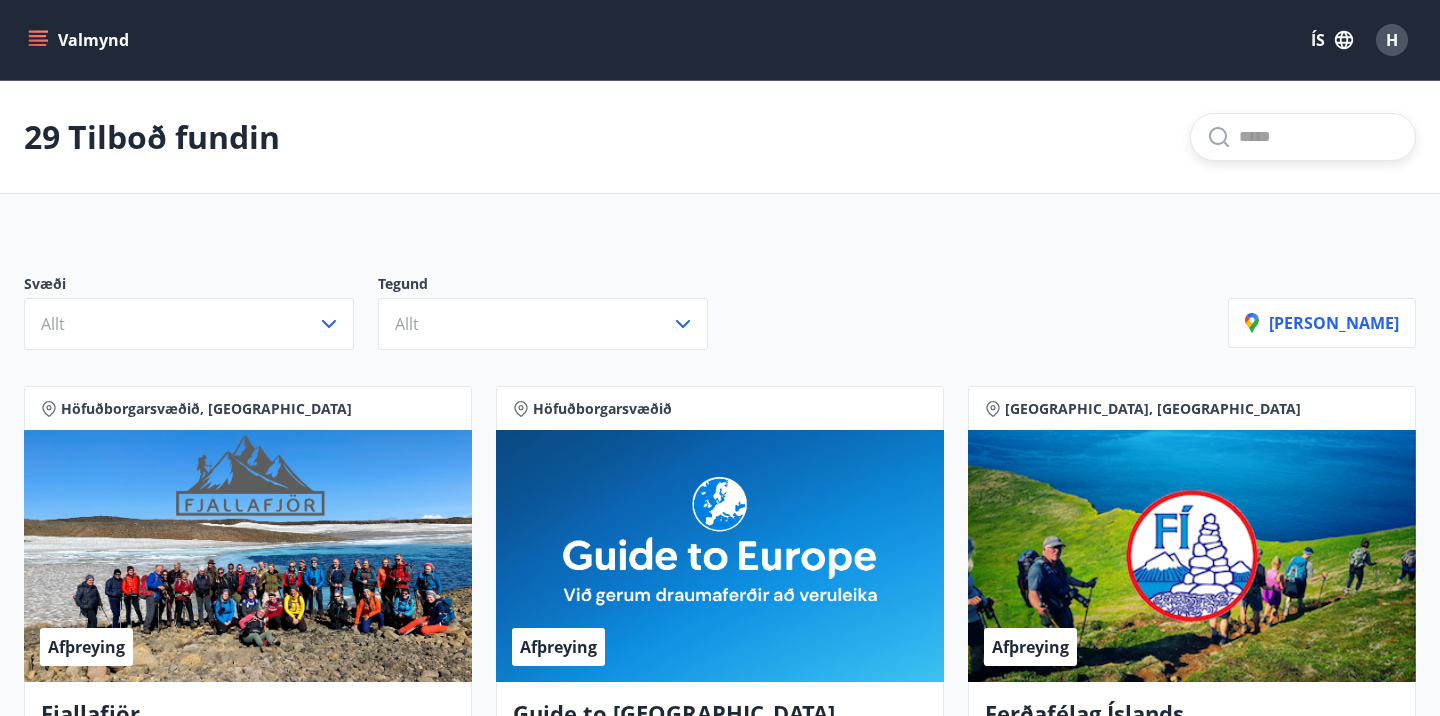 click at bounding box center [1319, 137] 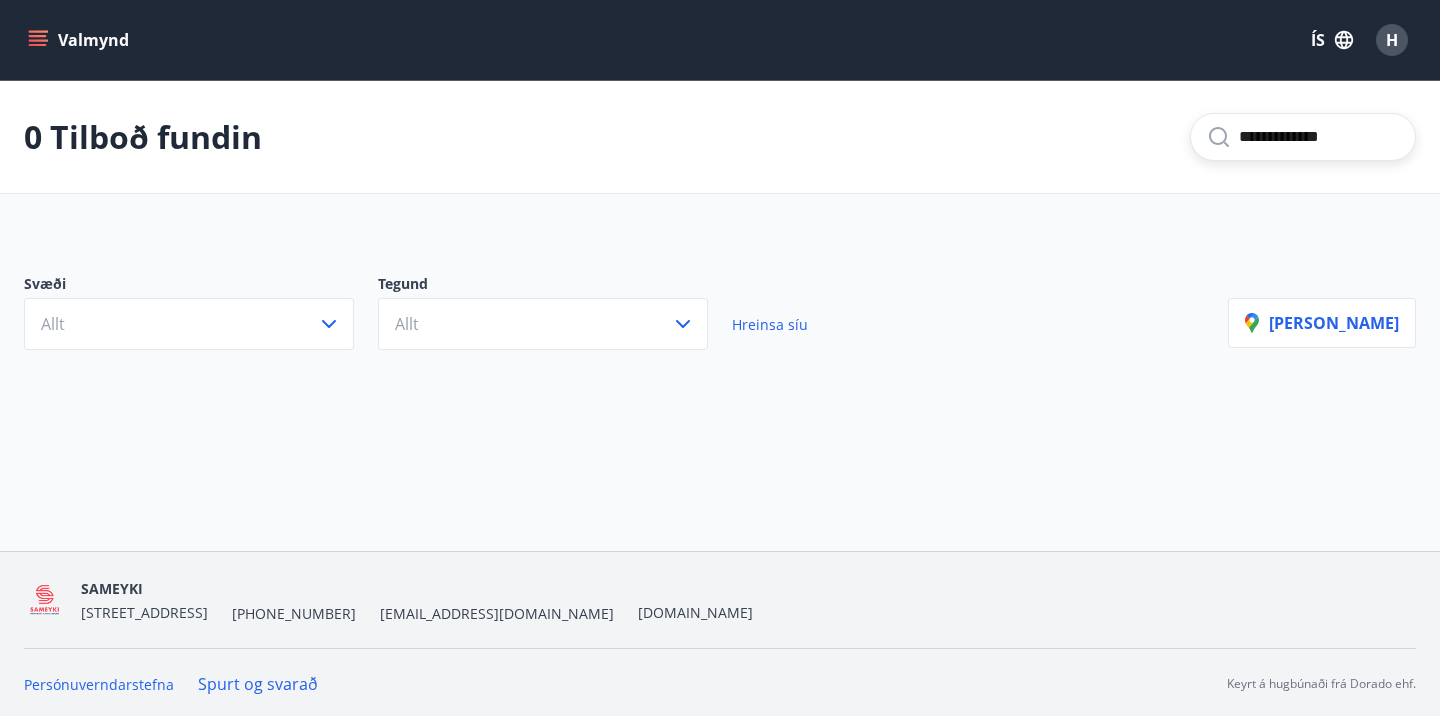 type on "**********" 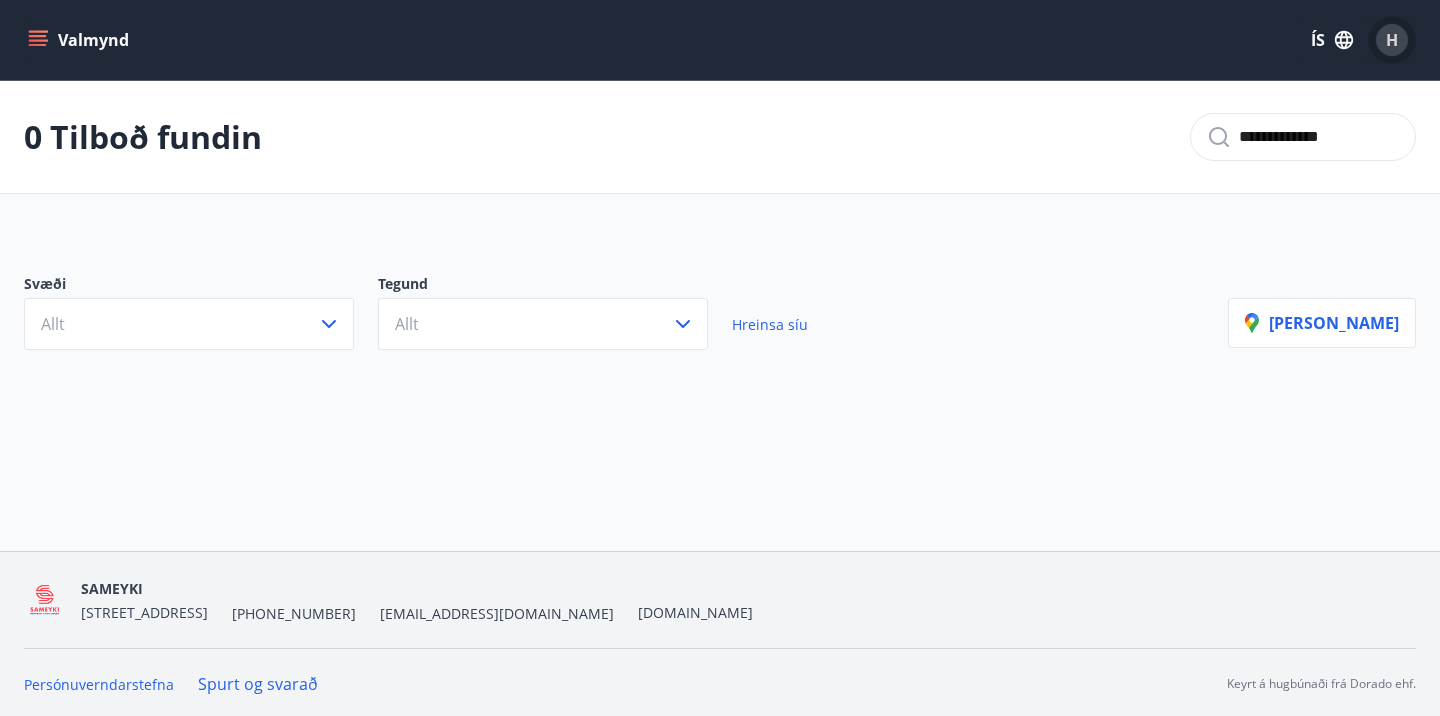 click on "H" at bounding box center (1392, 40) 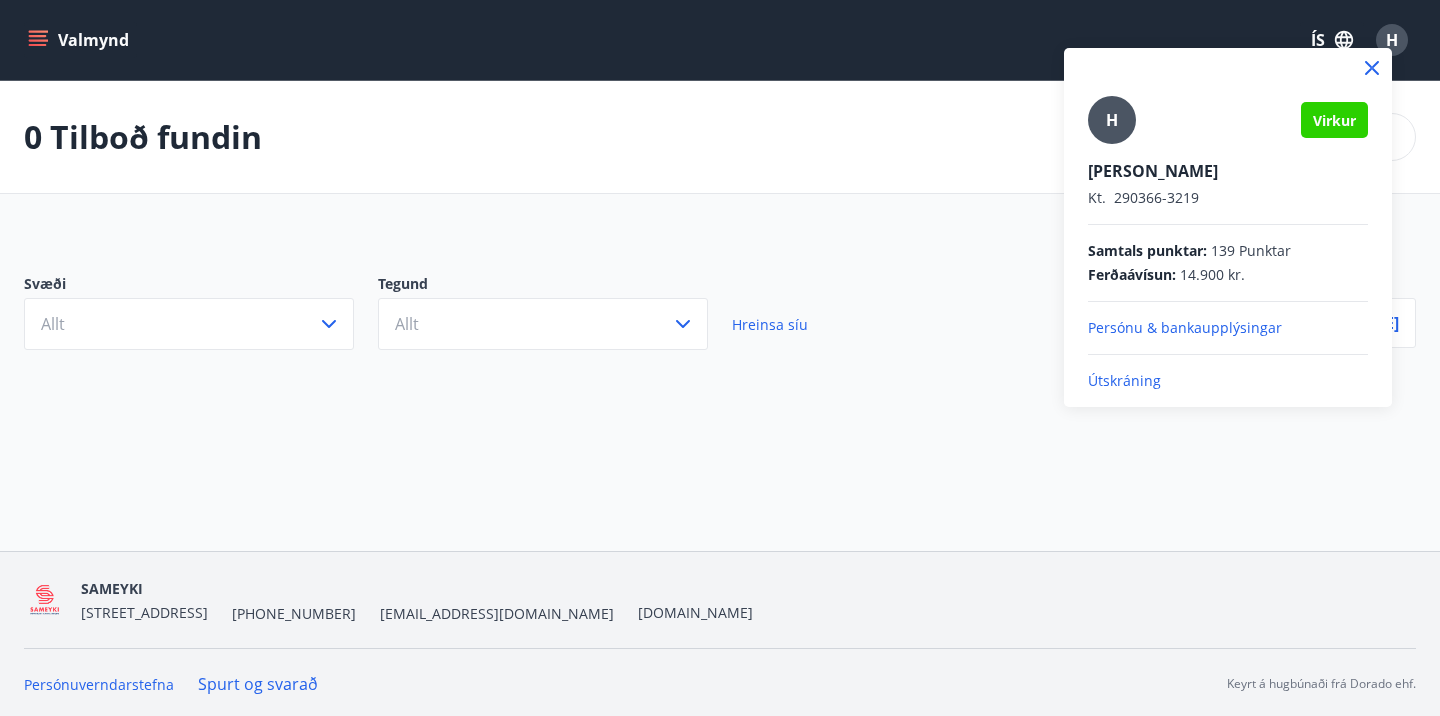 click on "Útskráning" at bounding box center [1228, 381] 